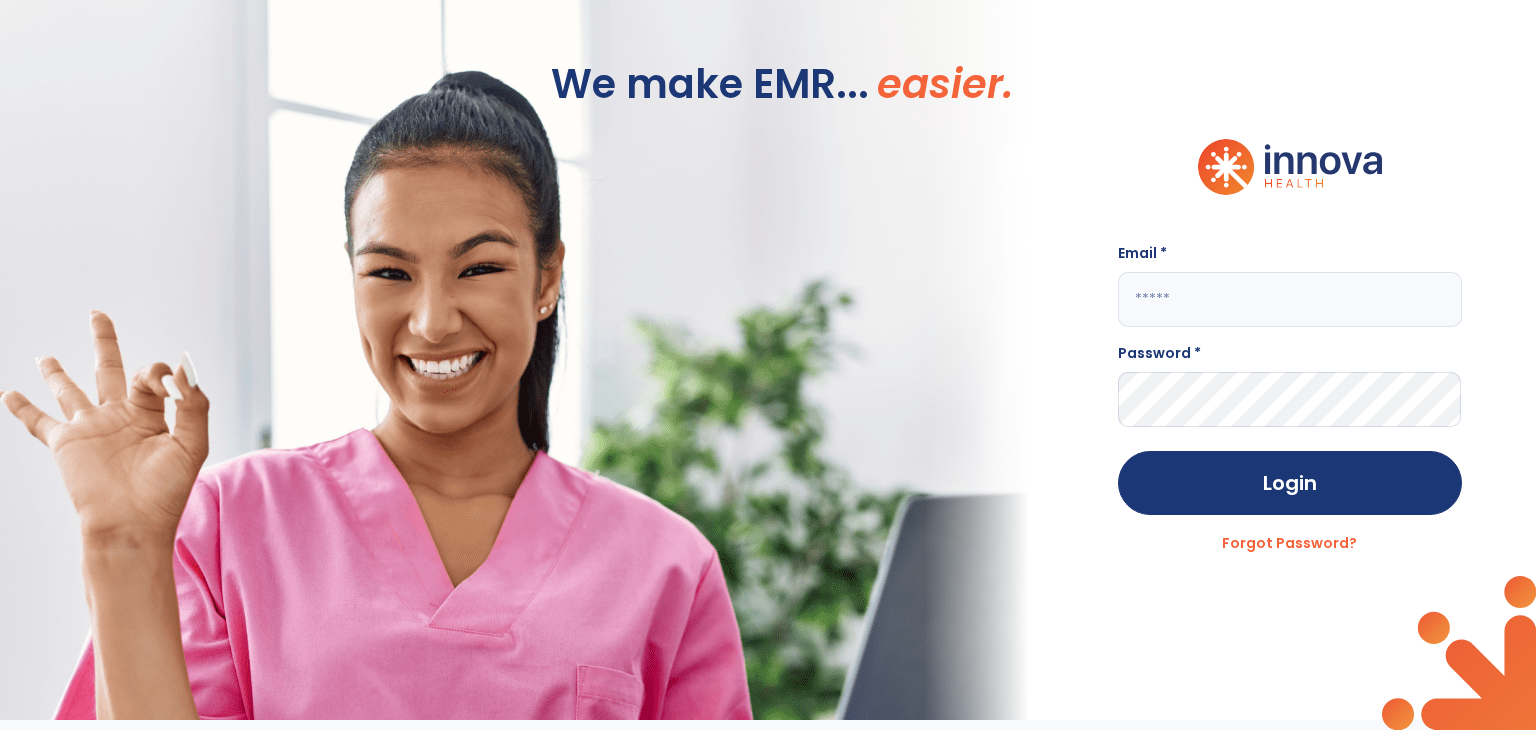 scroll, scrollTop: 0, scrollLeft: 0, axis: both 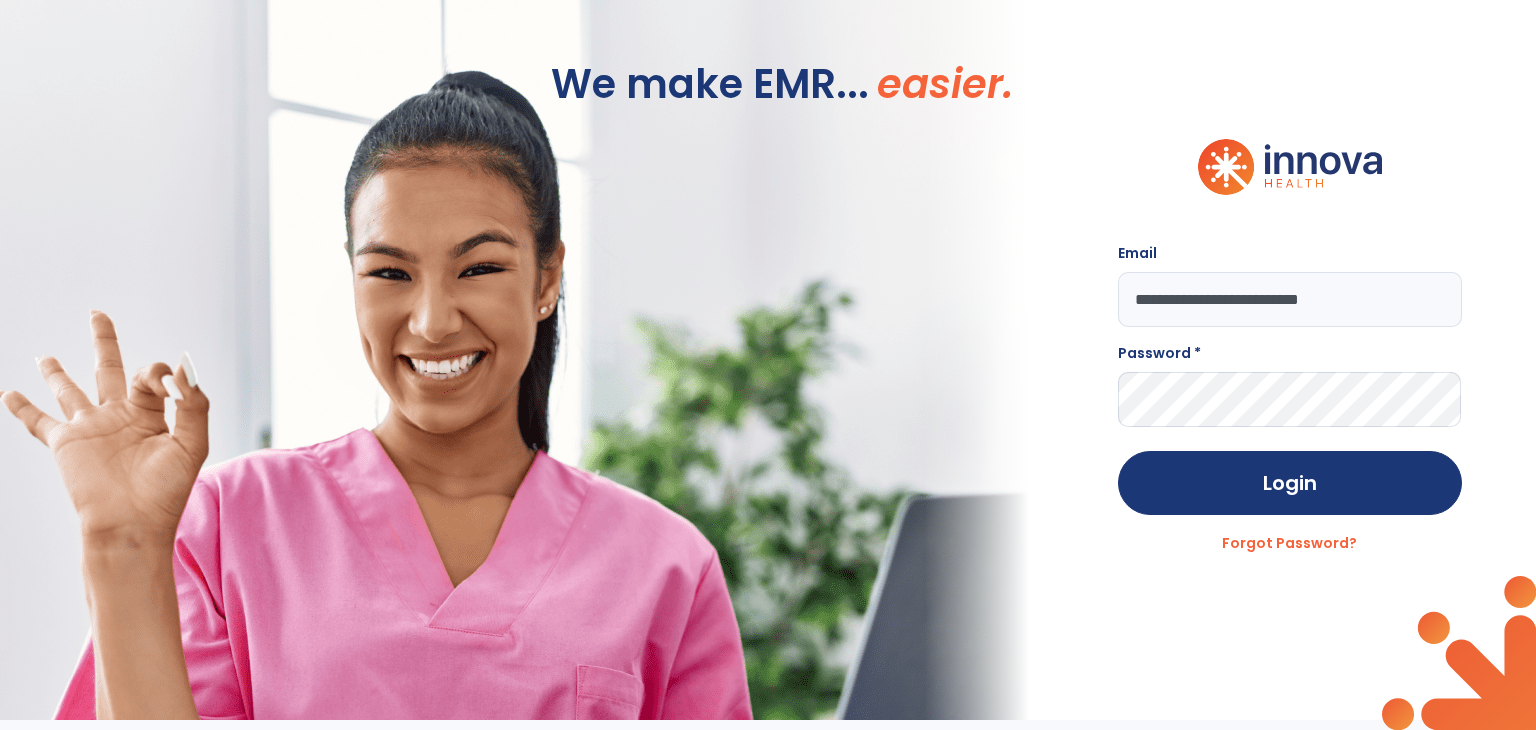 type on "**********" 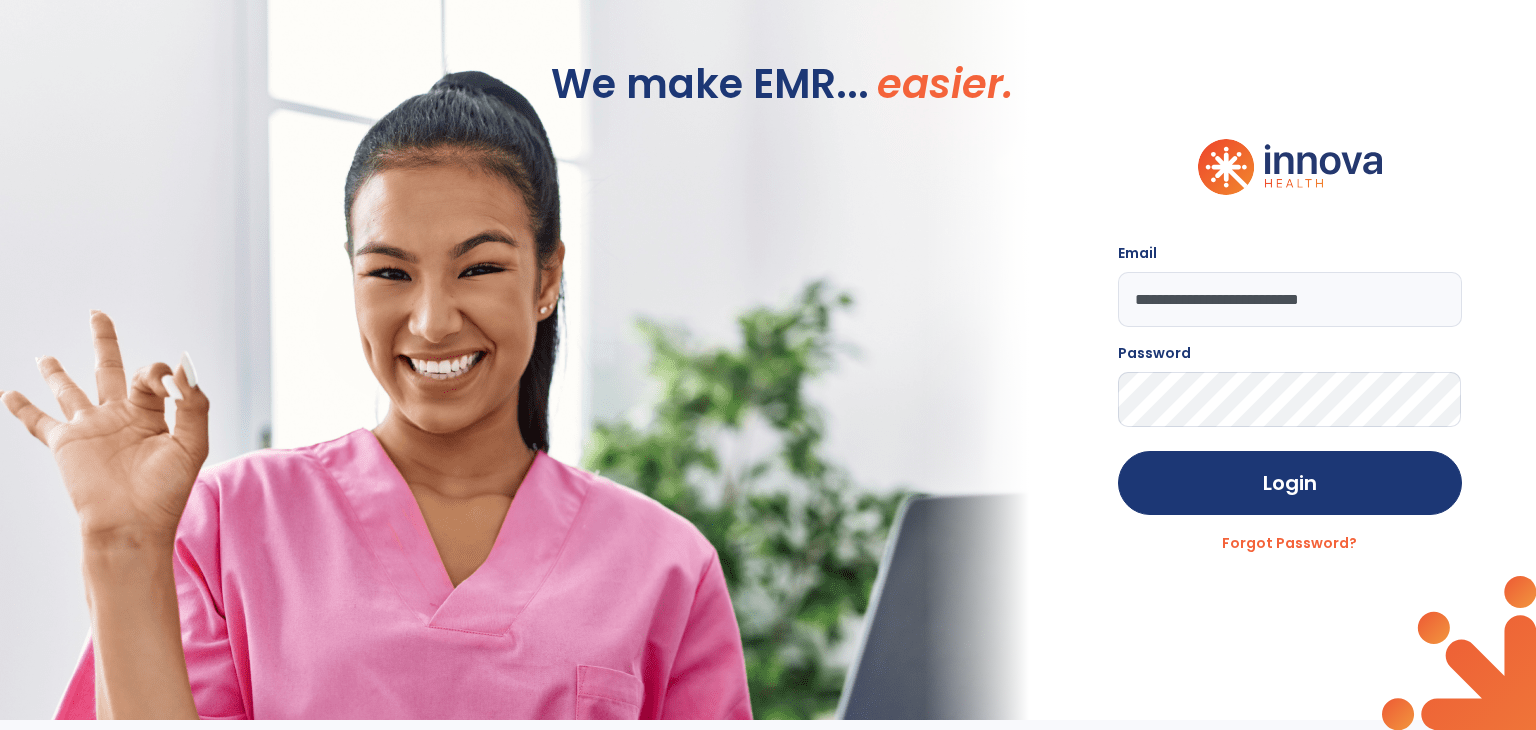 click on "Login" 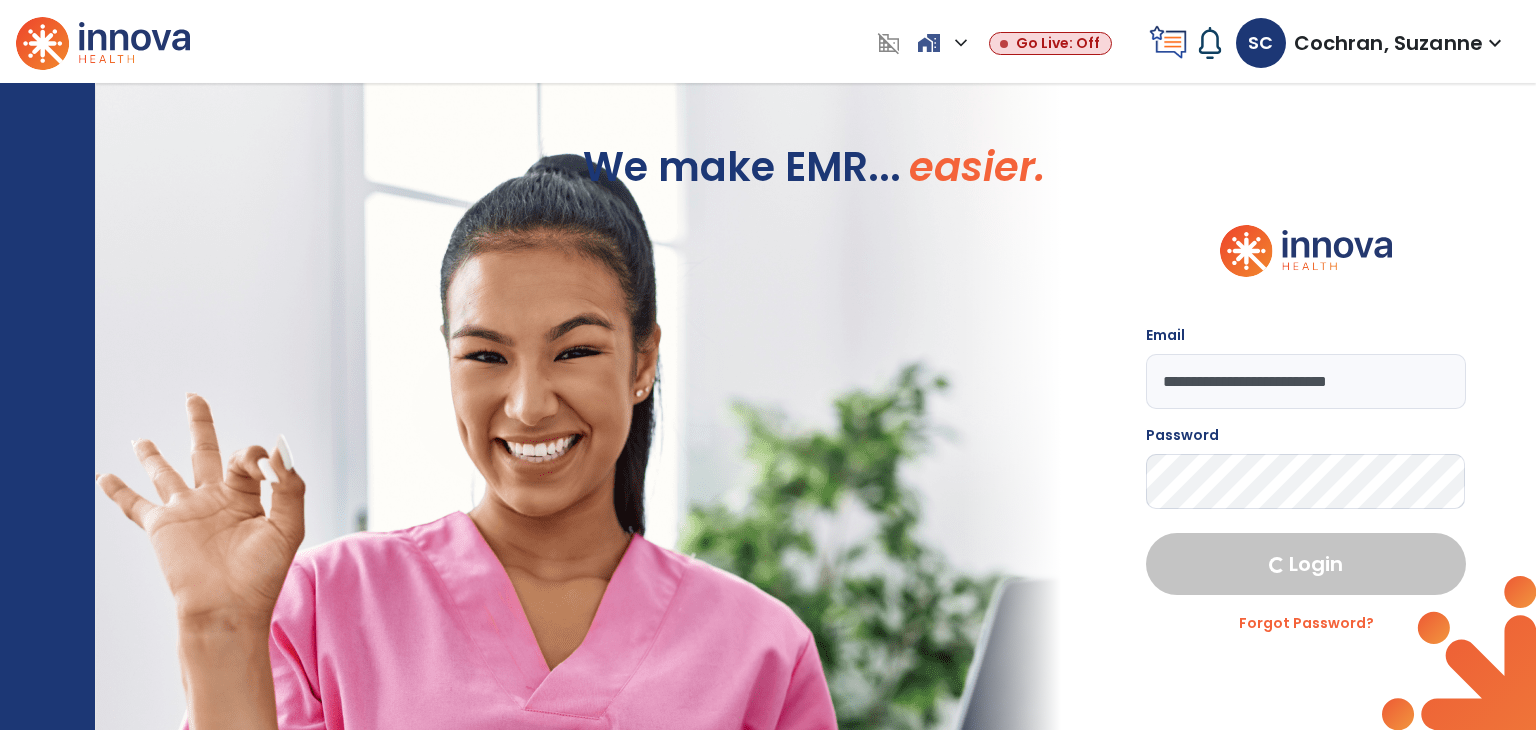 select on "****" 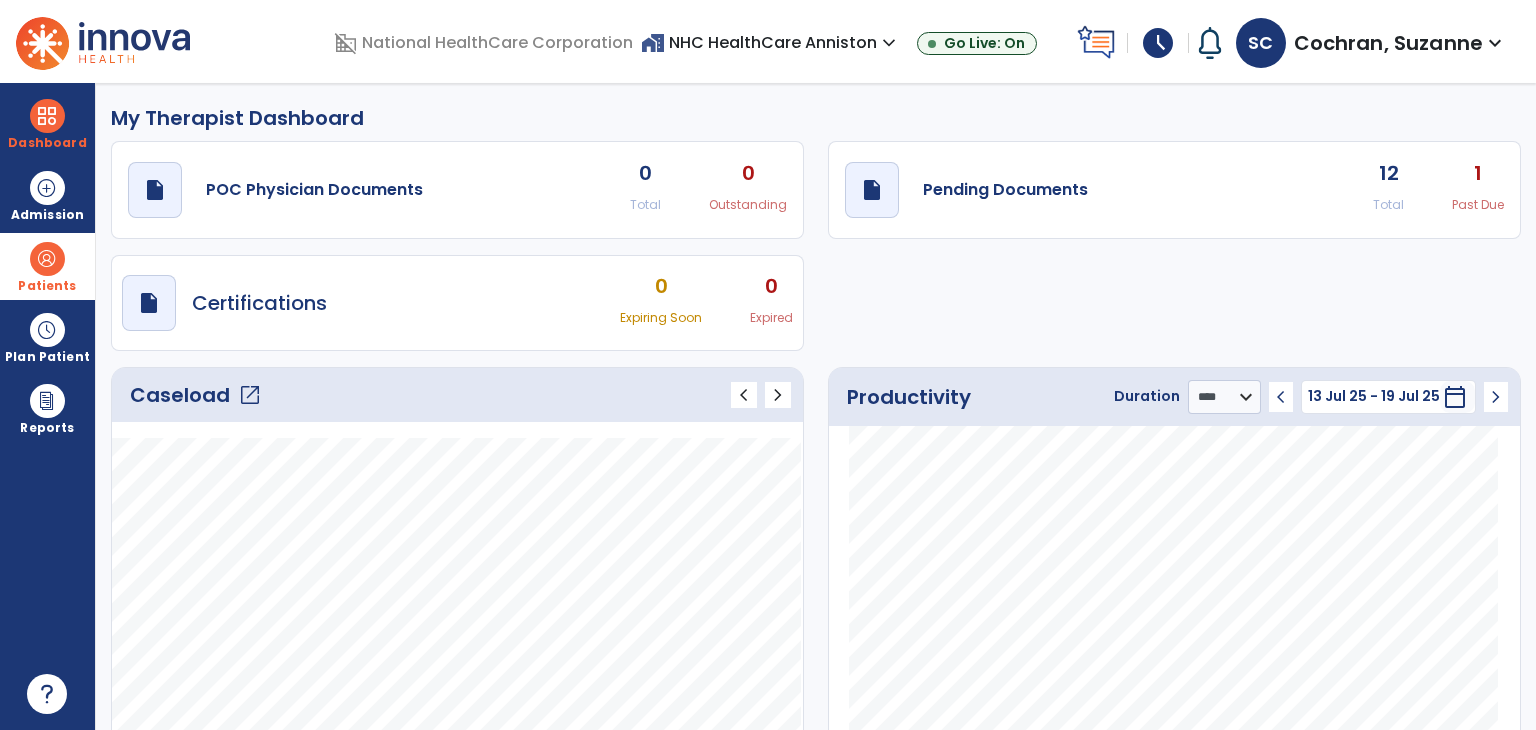 click at bounding box center (47, 259) 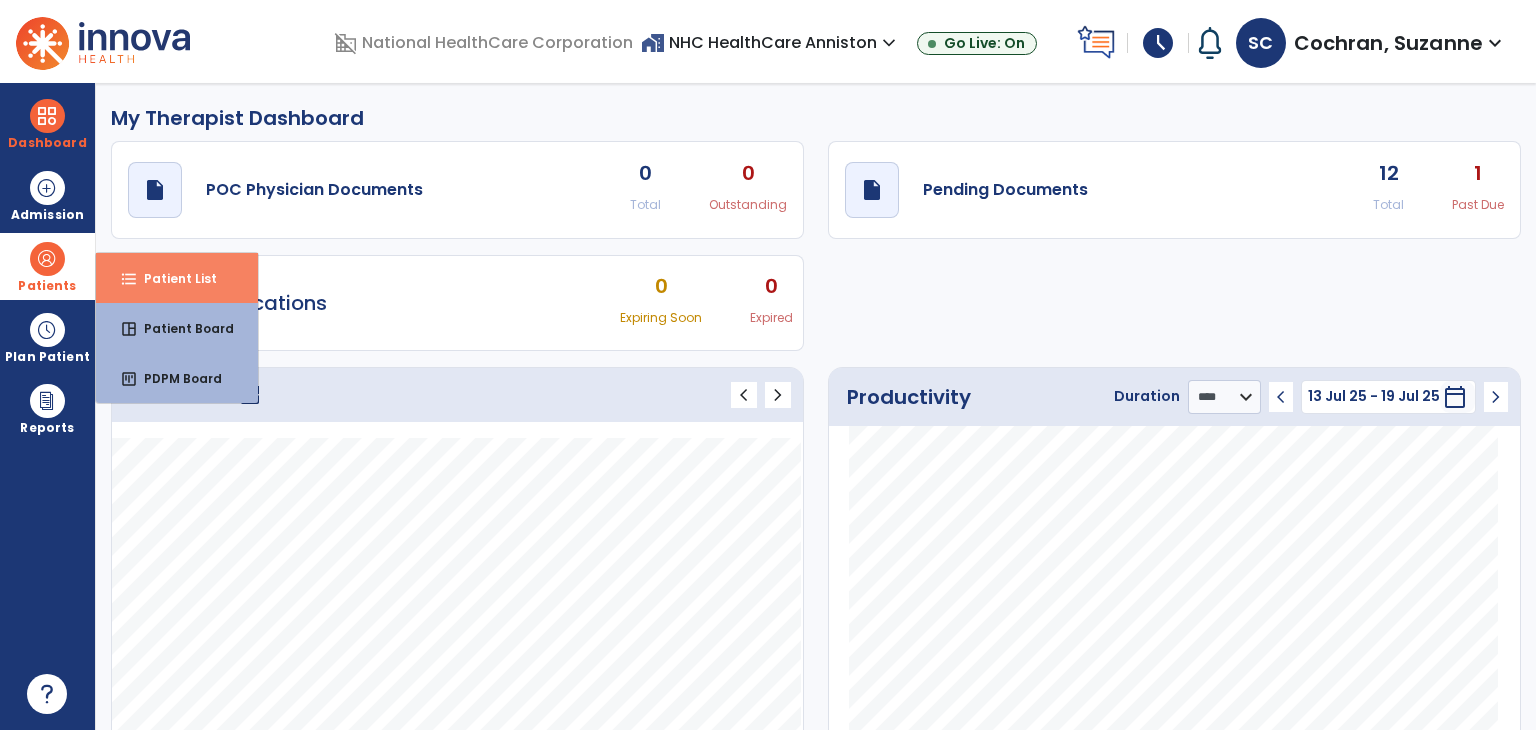 click on "format_list_bulleted  Patient List" at bounding box center (177, 278) 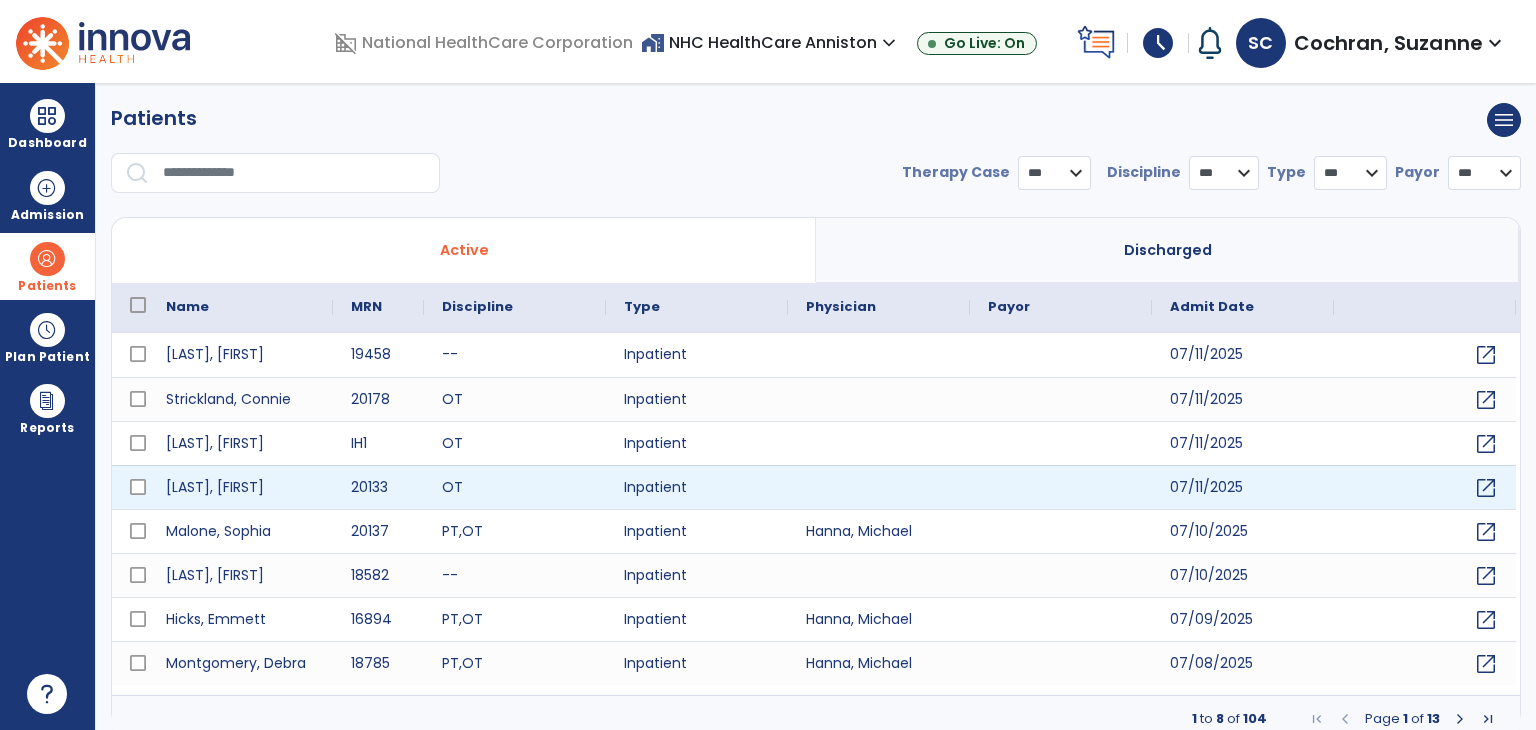 select on "***" 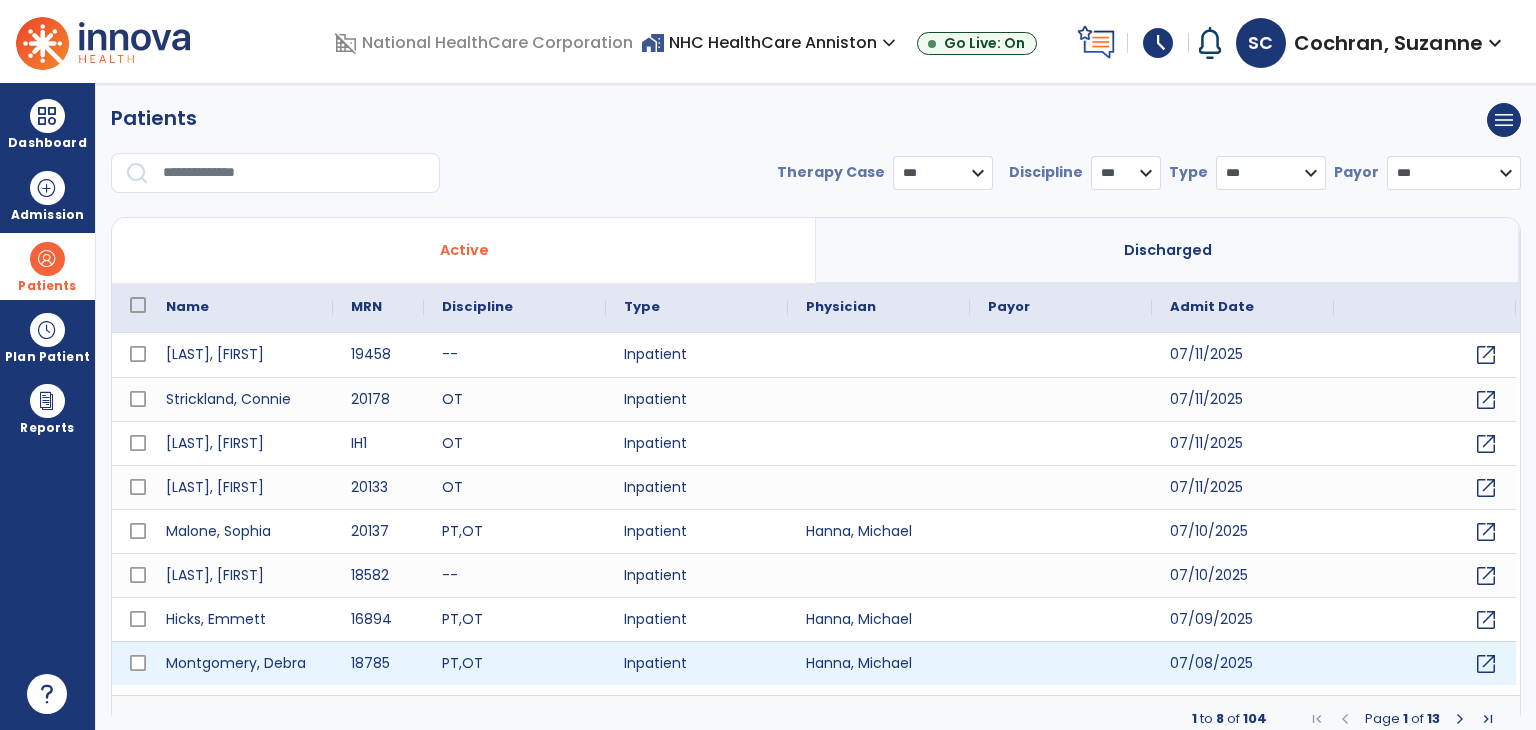 click at bounding box center (1061, 663) 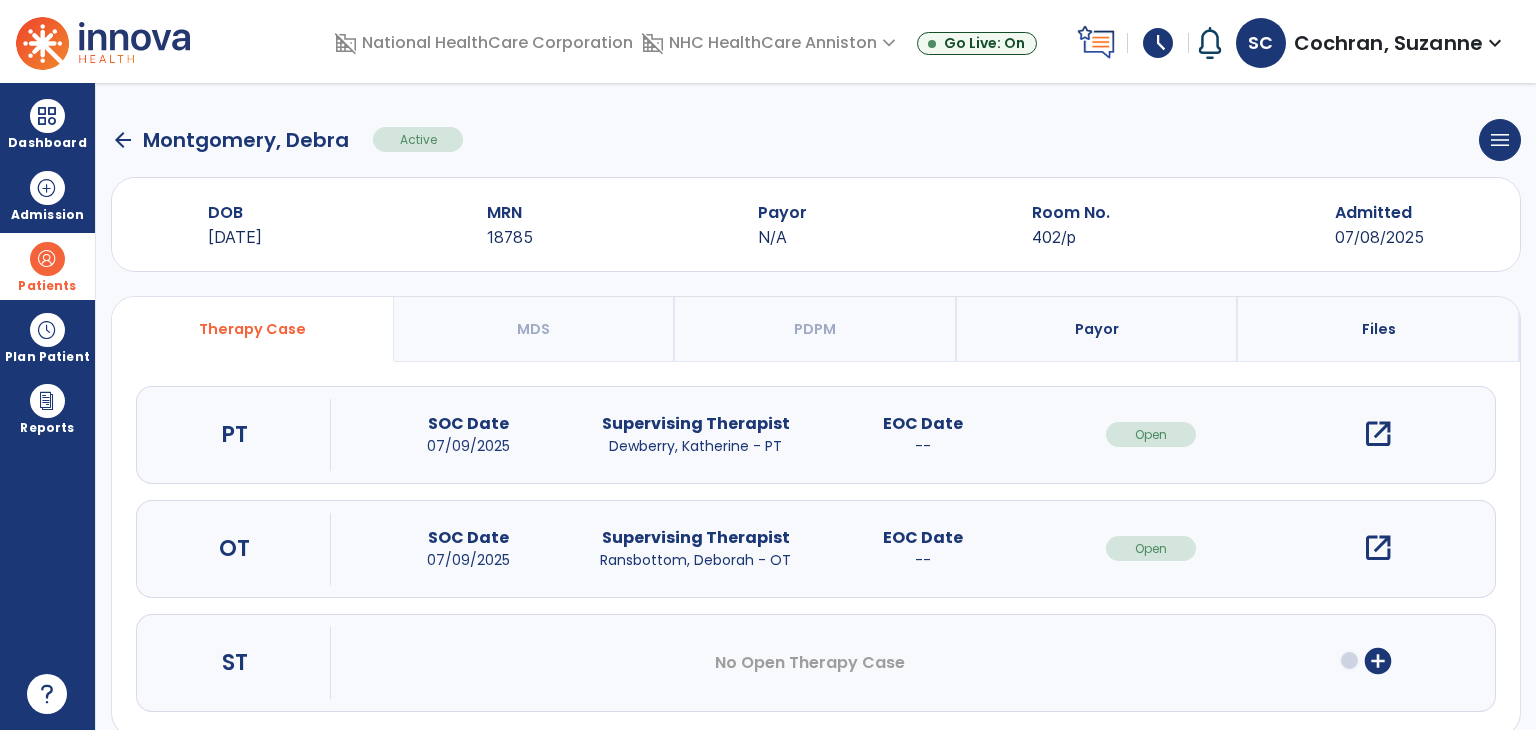 click on "open_in_new" at bounding box center (1378, 434) 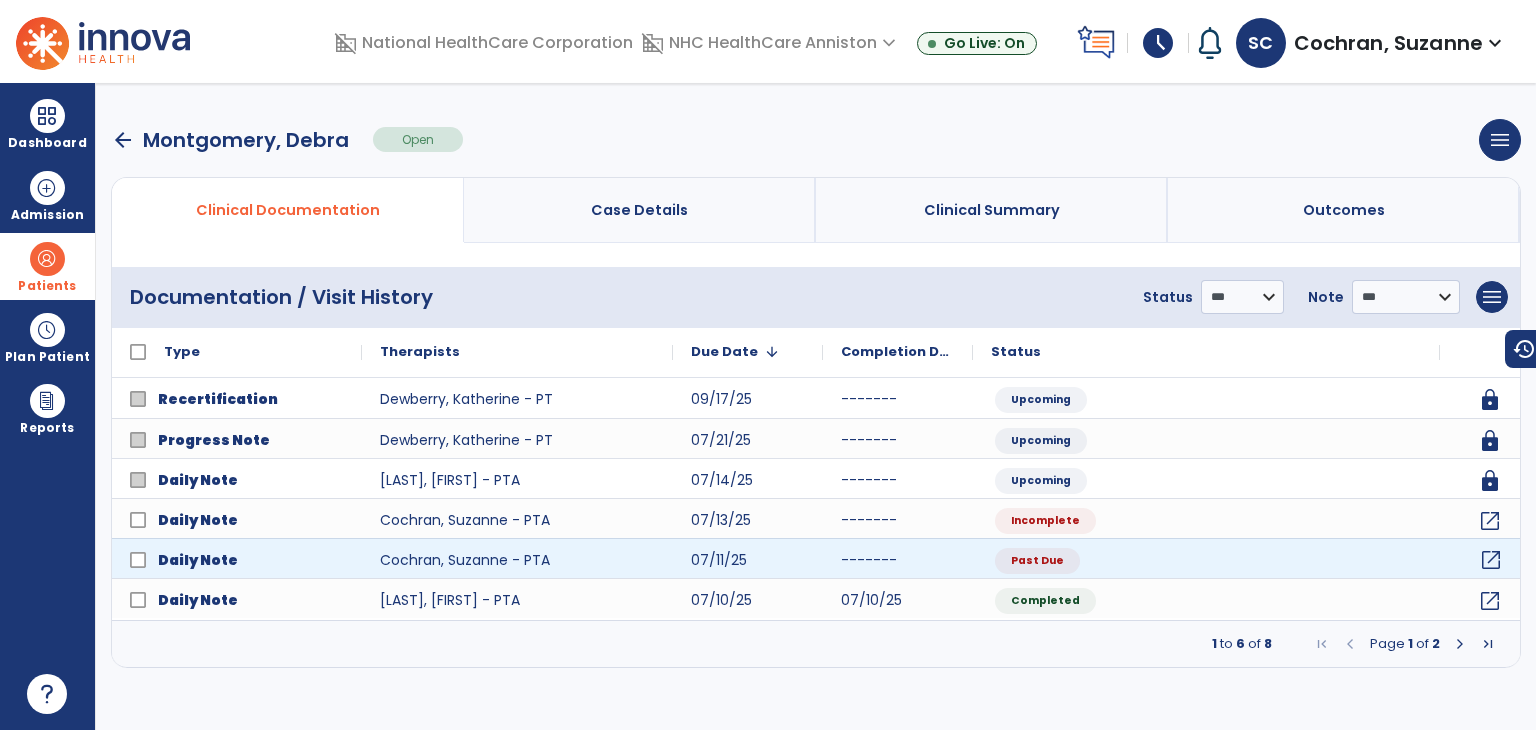 click on "open_in_new" 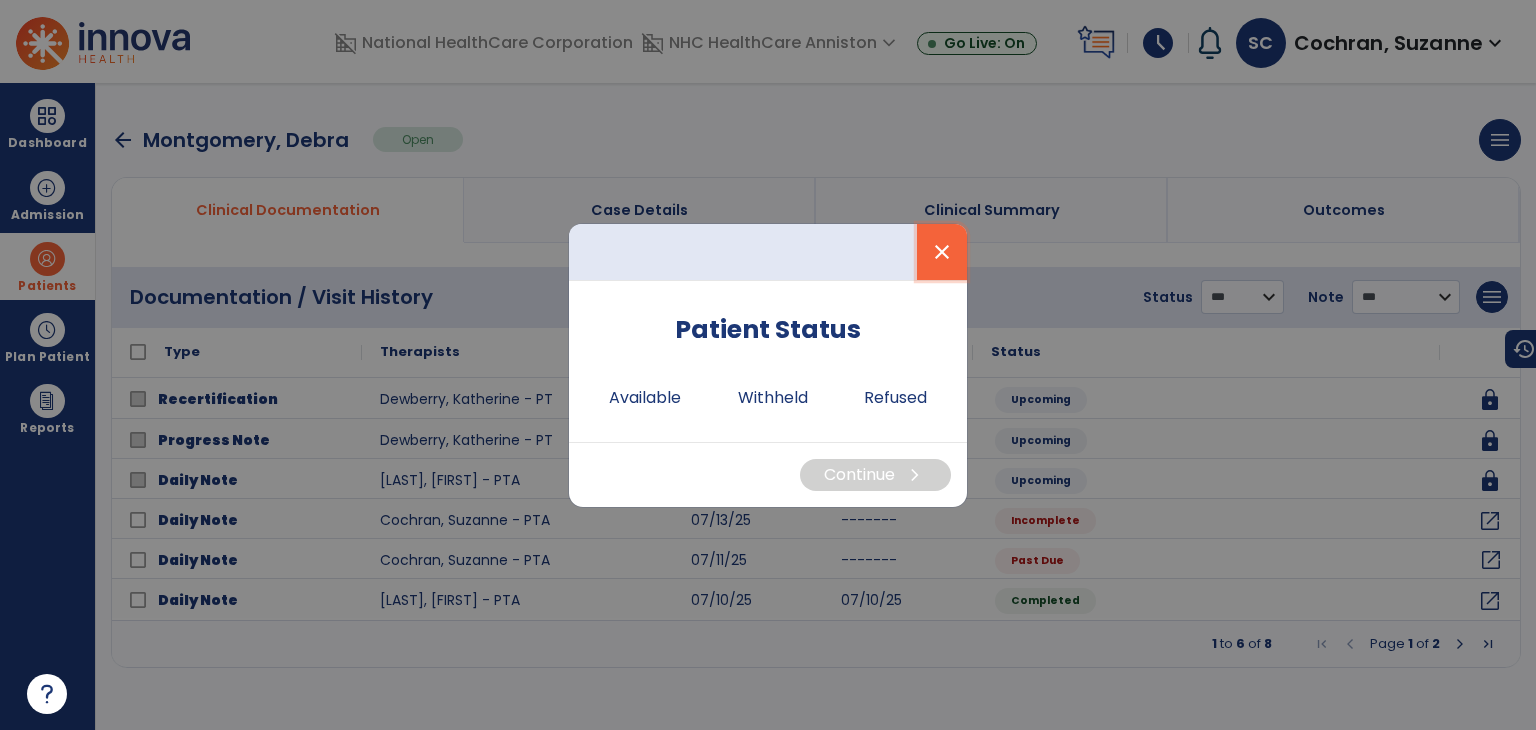 click on "close" at bounding box center (942, 252) 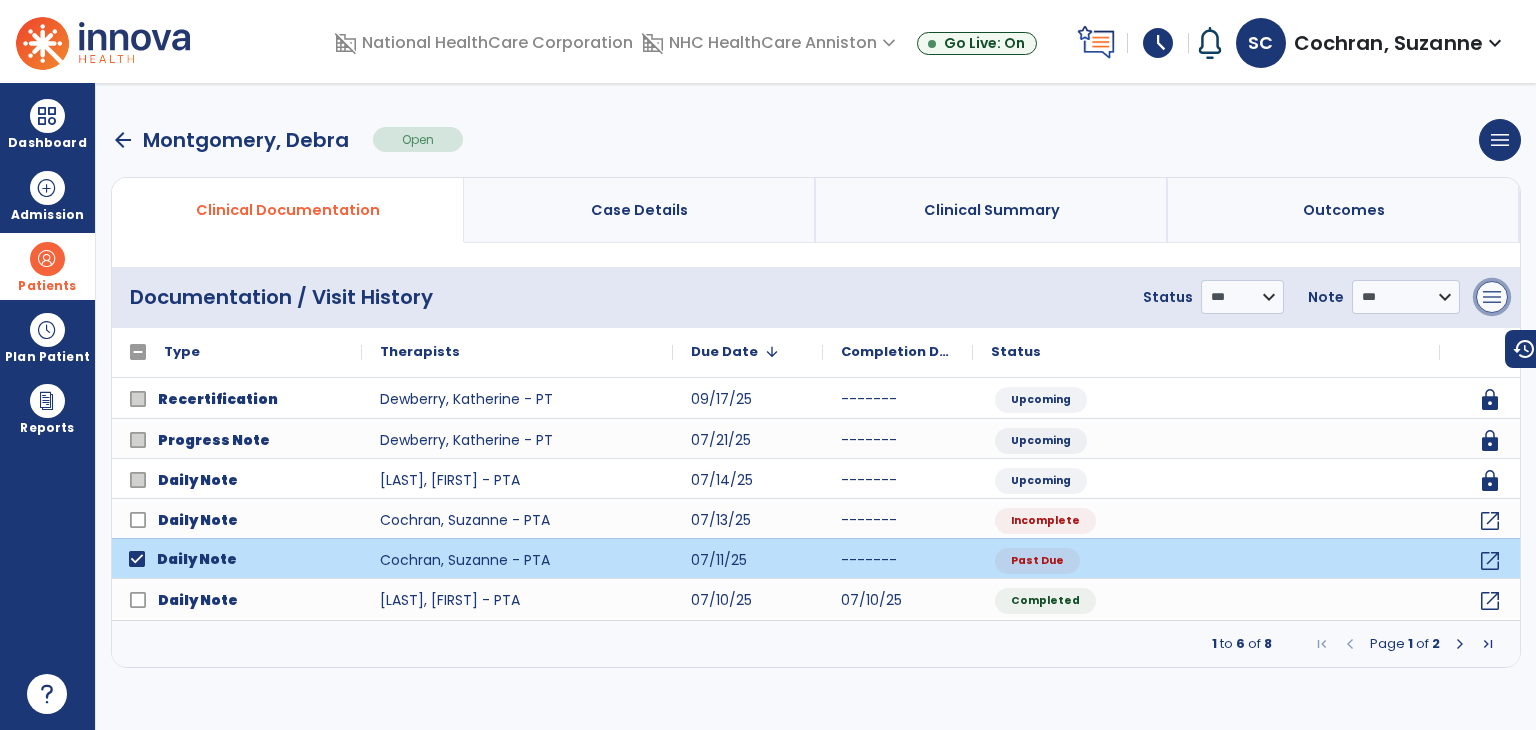 click on "menu" at bounding box center [1492, 297] 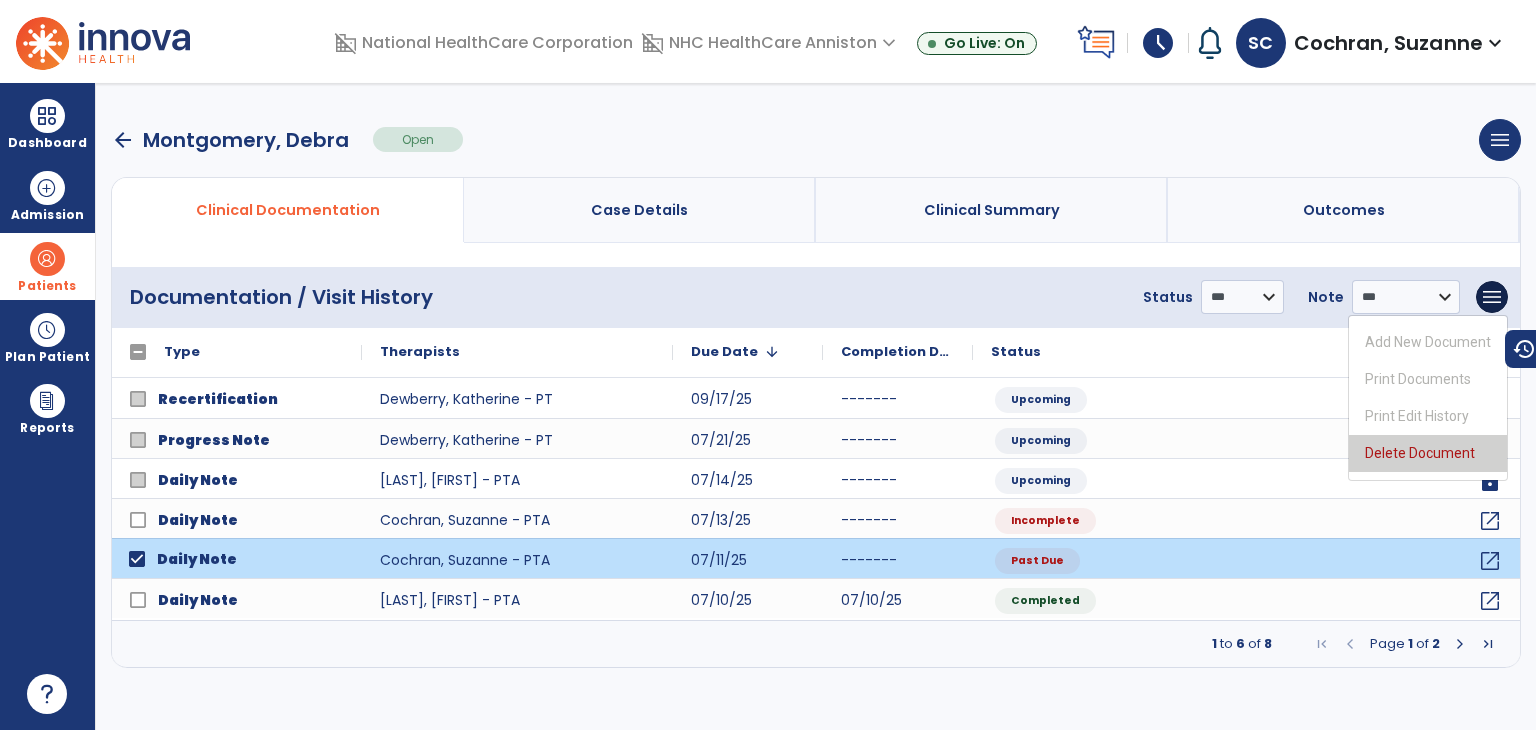 click on "Delete Document" at bounding box center [1428, 453] 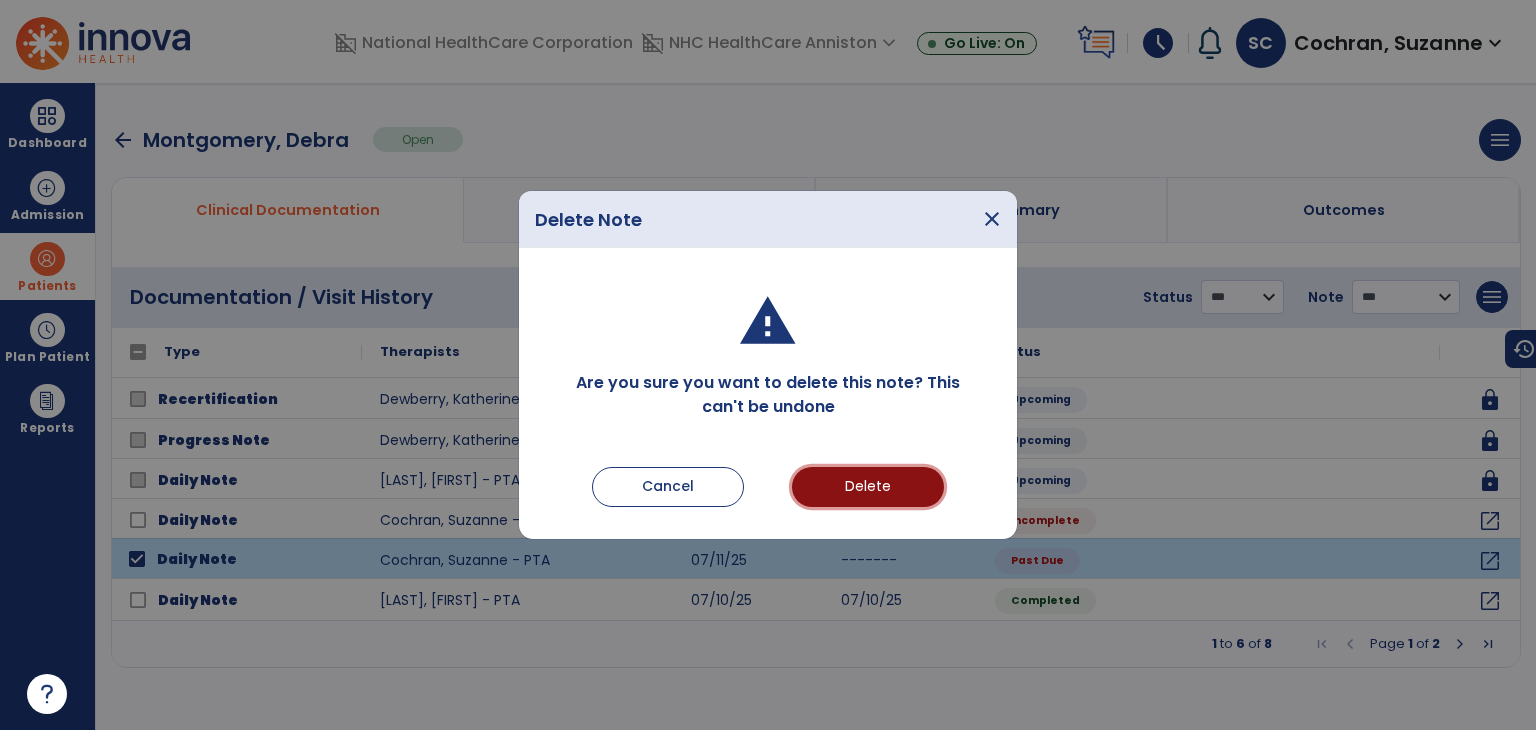 click on "Delete" at bounding box center [868, 487] 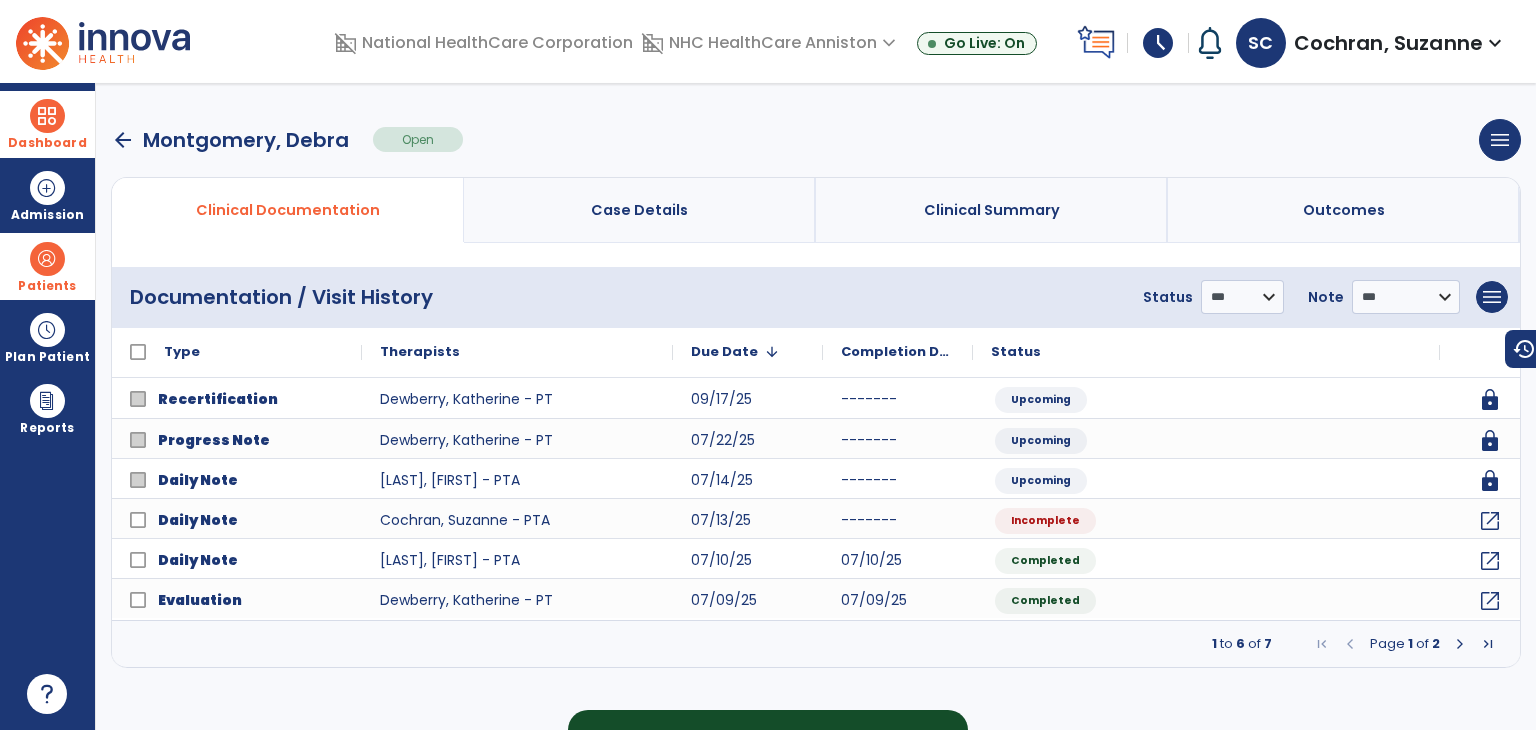 click at bounding box center (47, 116) 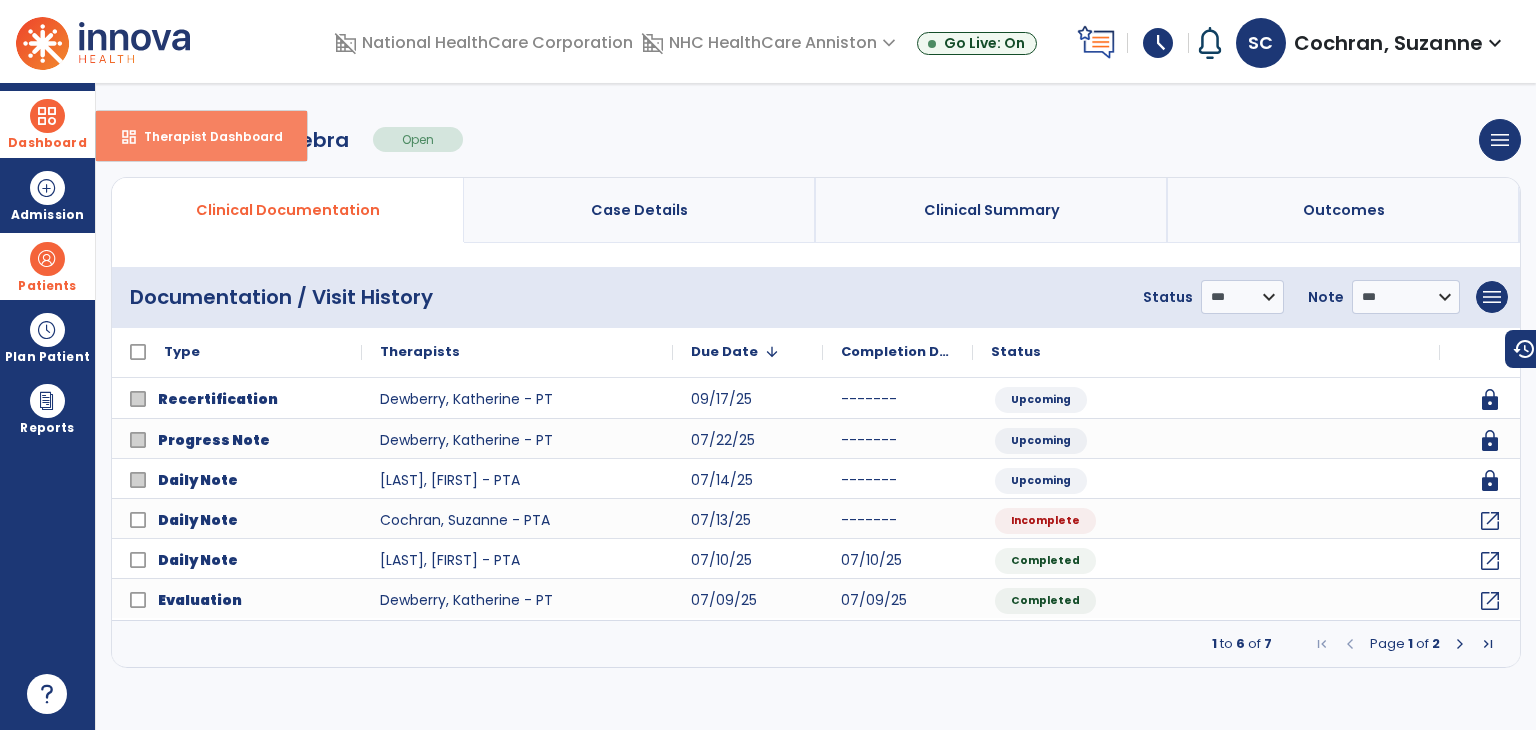 click on "dashboard  Therapist Dashboard" at bounding box center (201, 136) 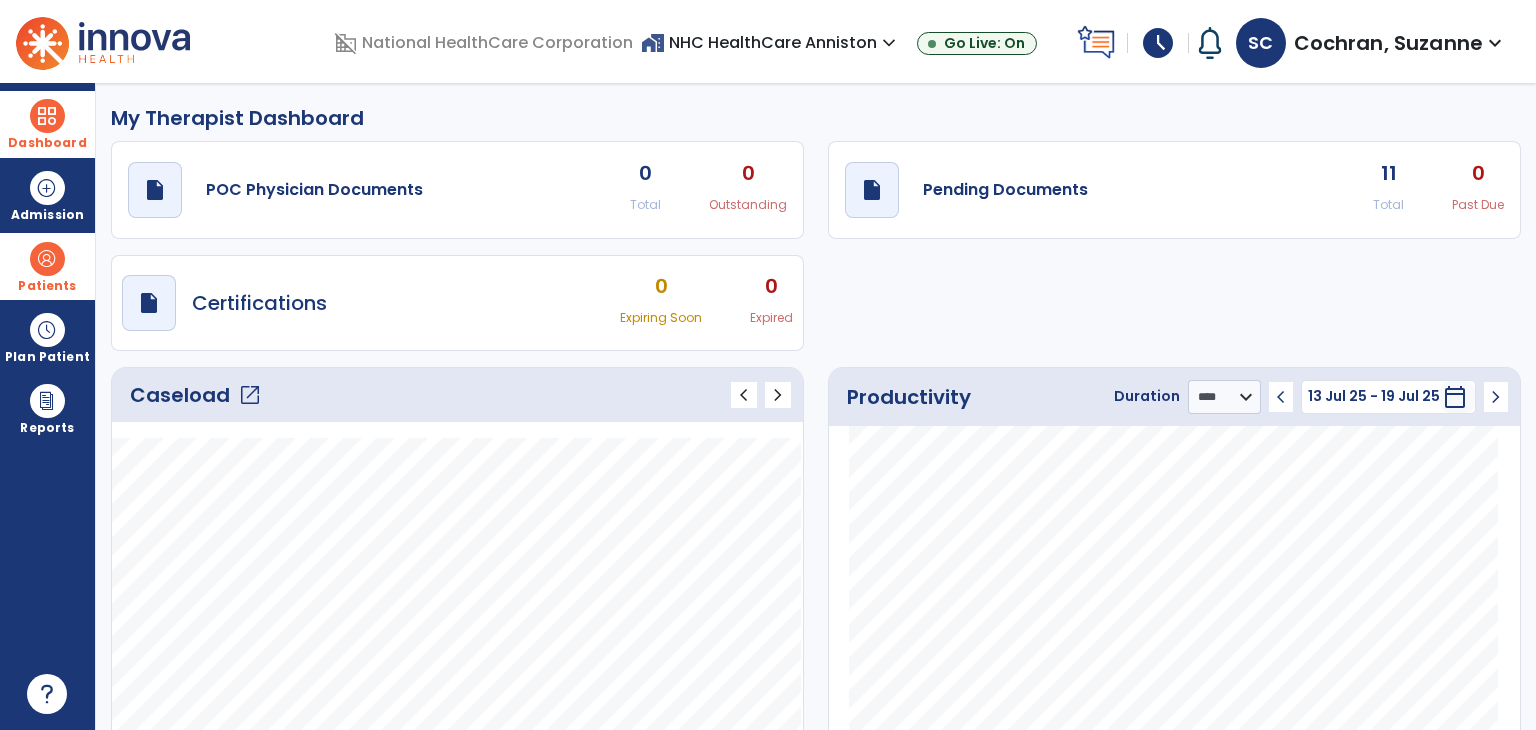 click on "open_in_new" 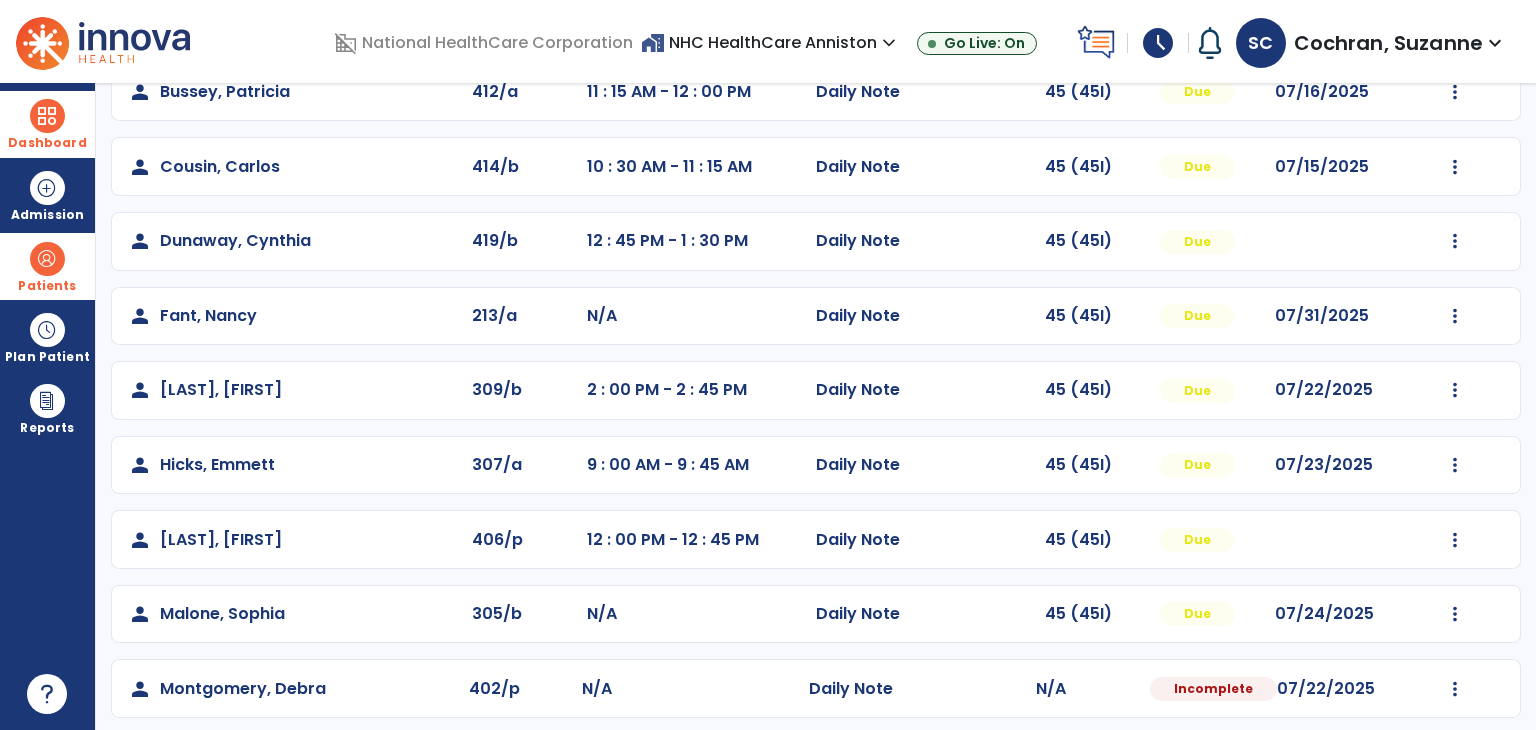 scroll, scrollTop: 359, scrollLeft: 0, axis: vertical 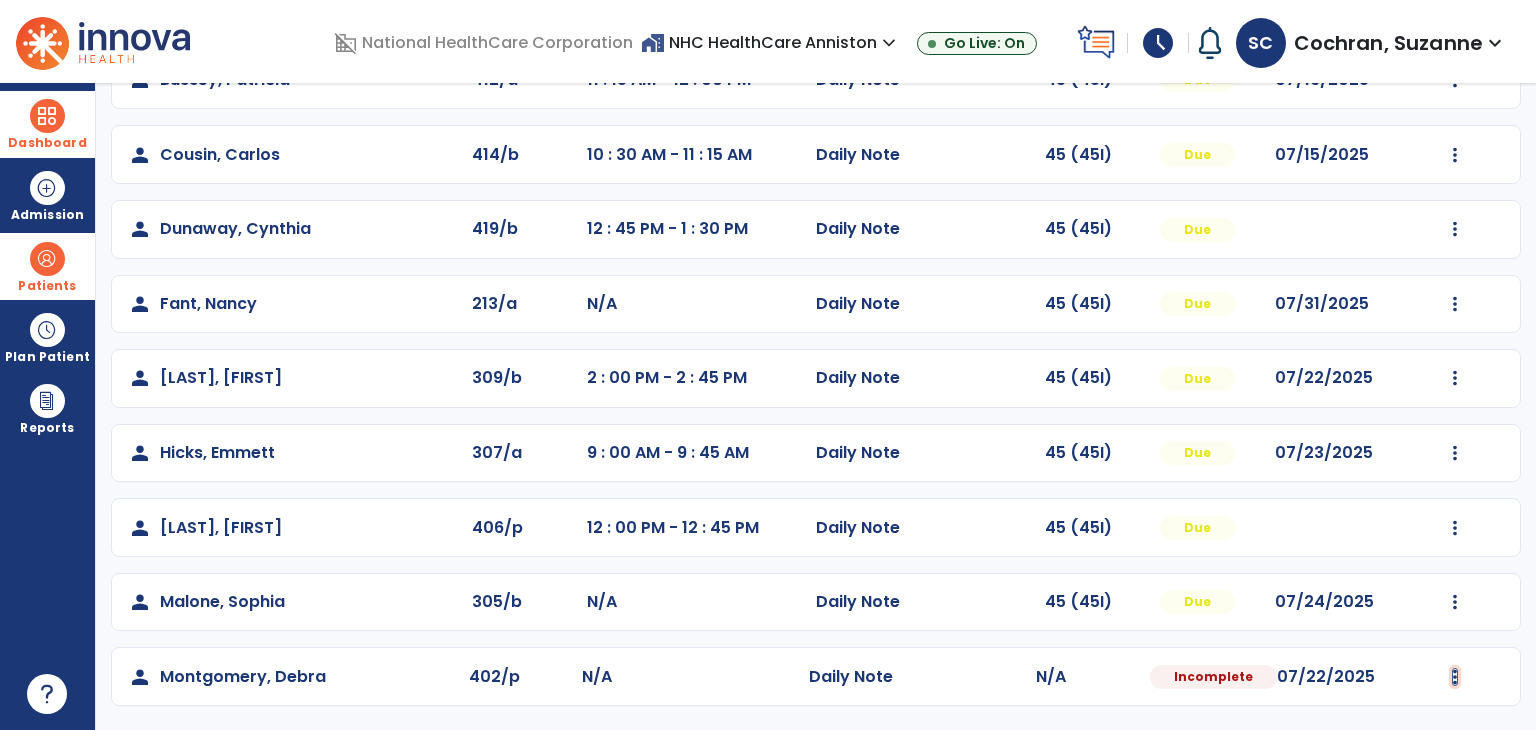 click at bounding box center [1455, -69] 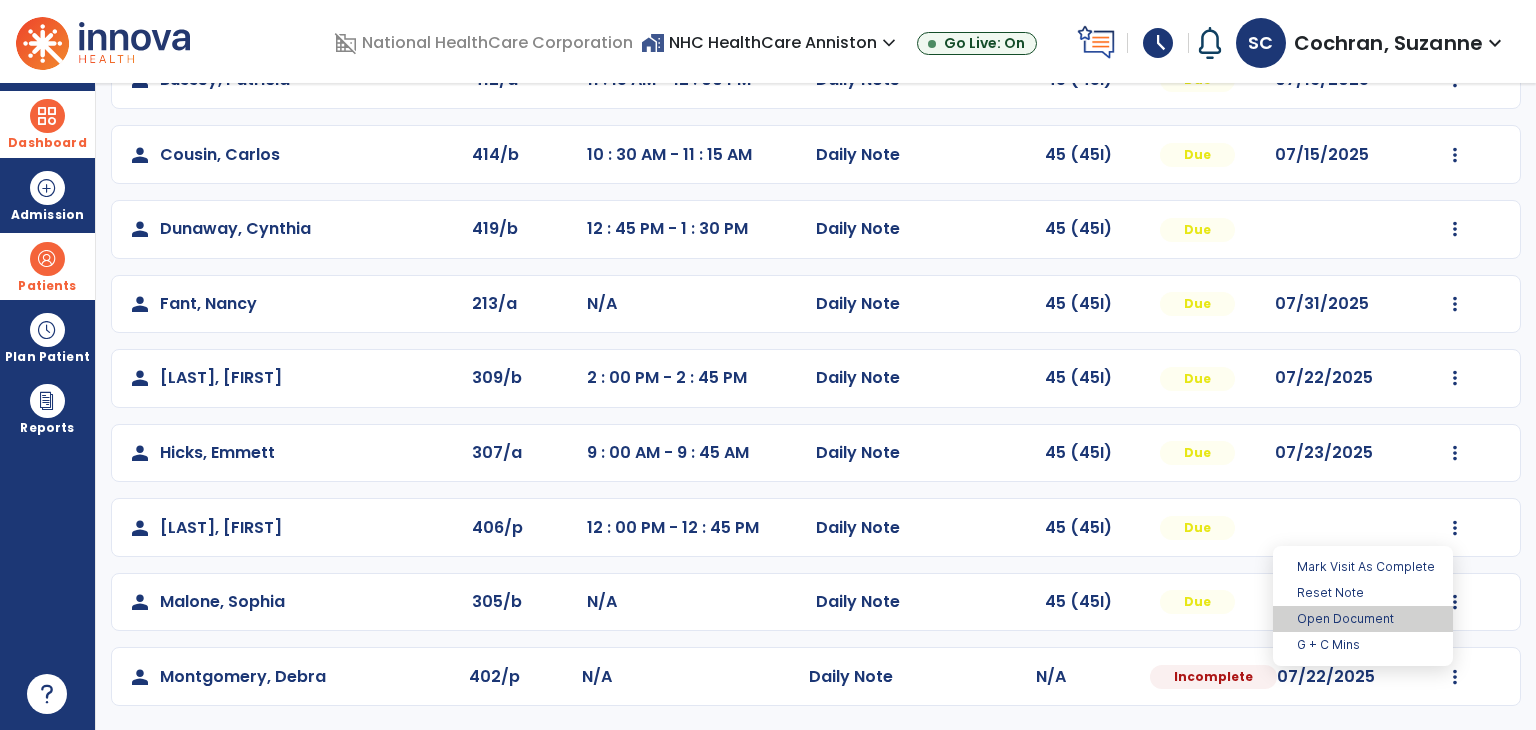 click on "Open Document" at bounding box center [1363, 619] 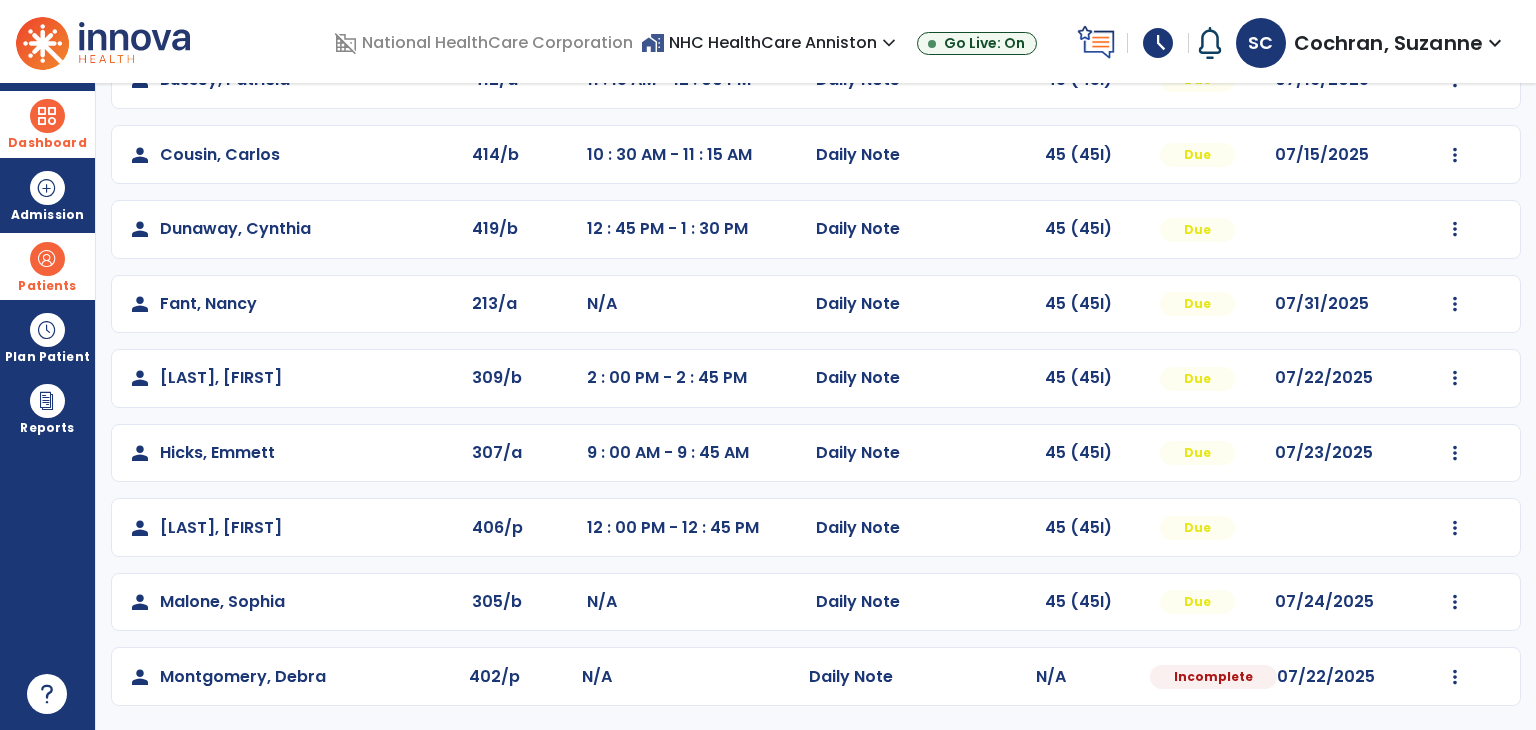 select on "*" 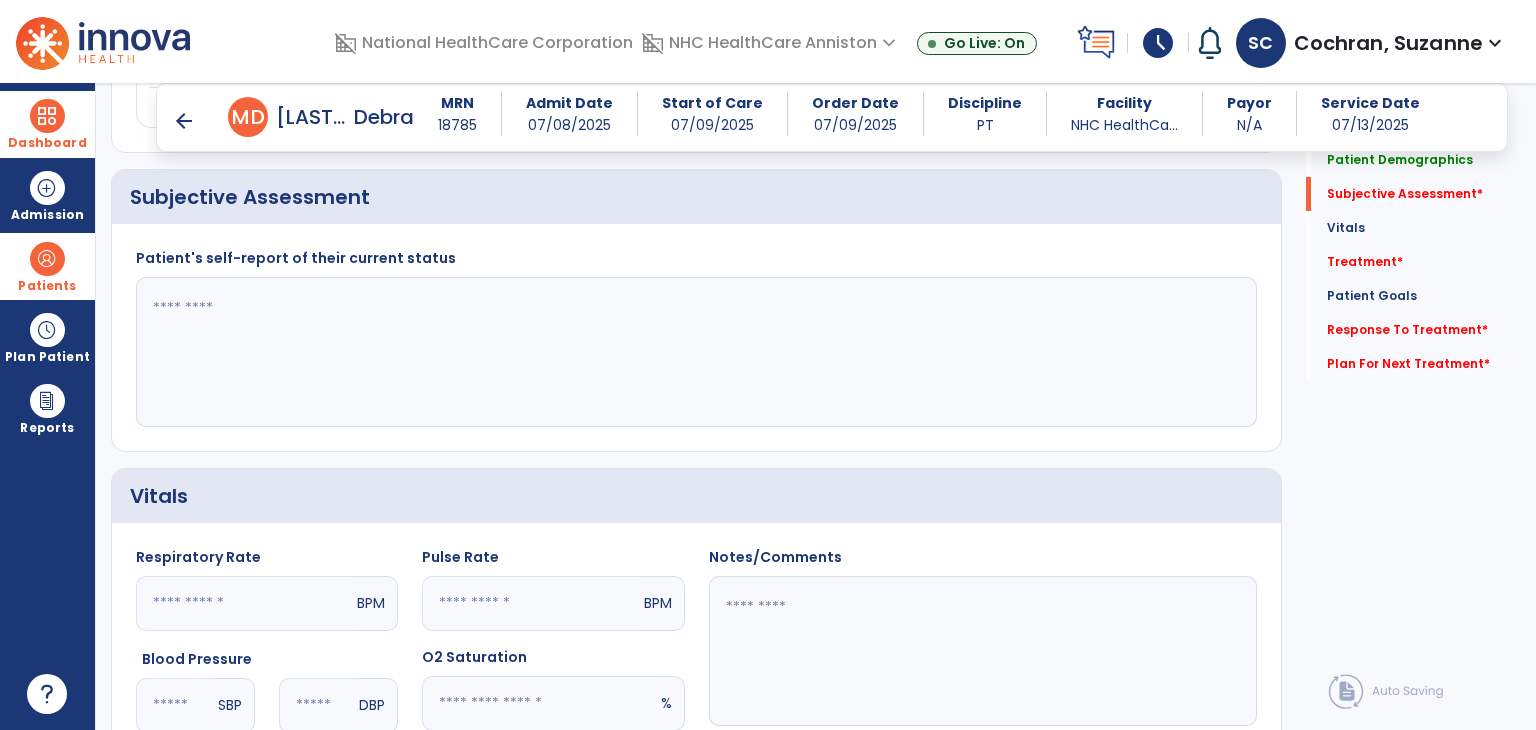 scroll, scrollTop: 959, scrollLeft: 0, axis: vertical 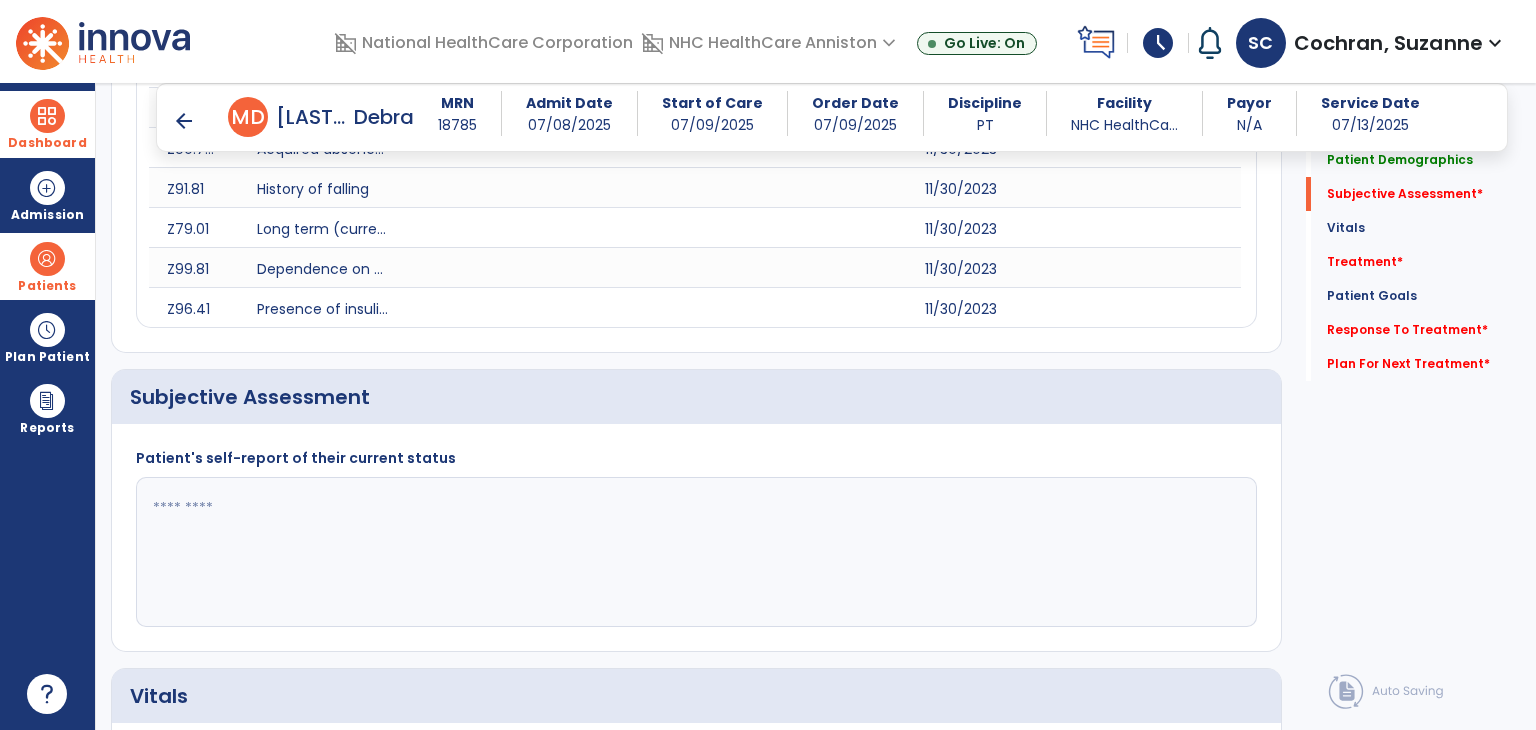click 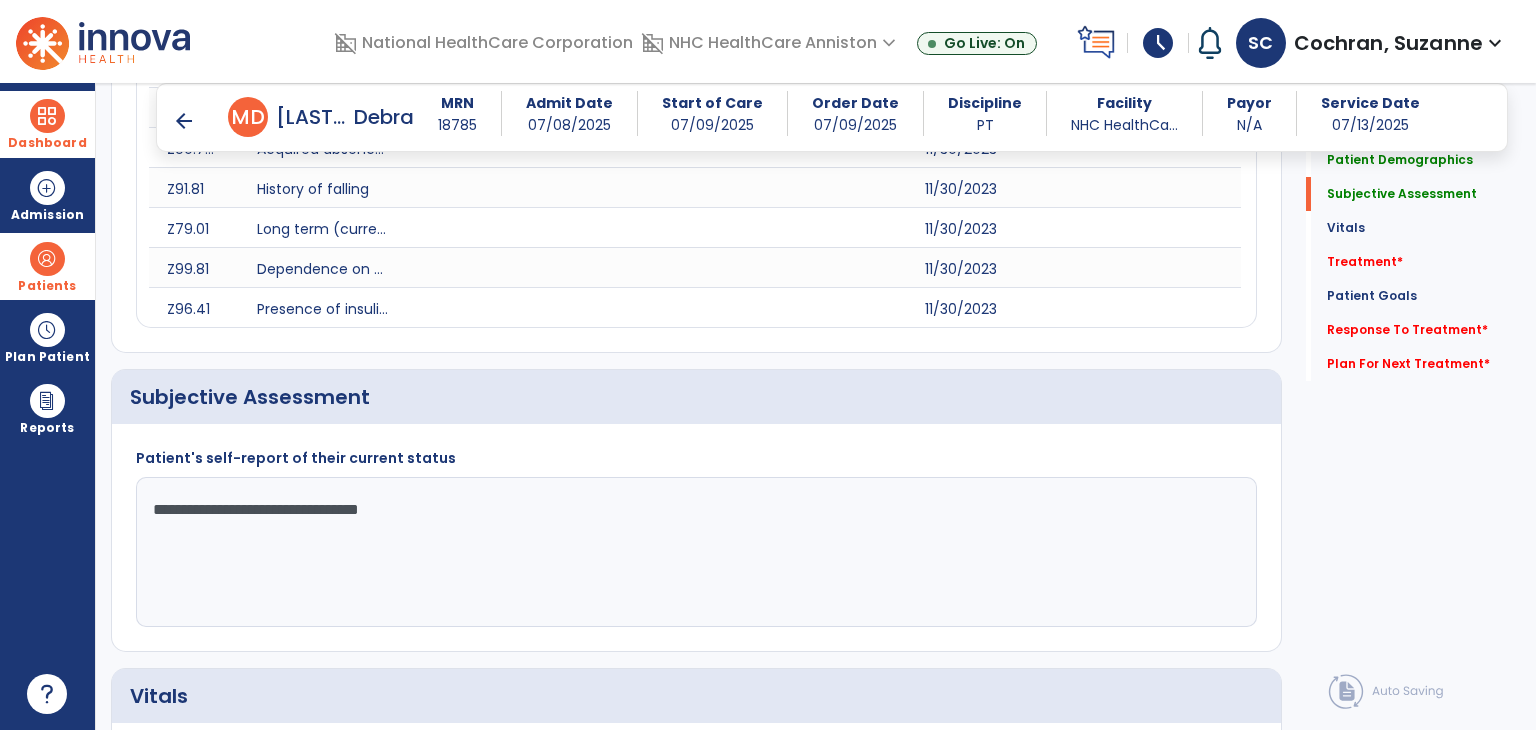 type on "**********" 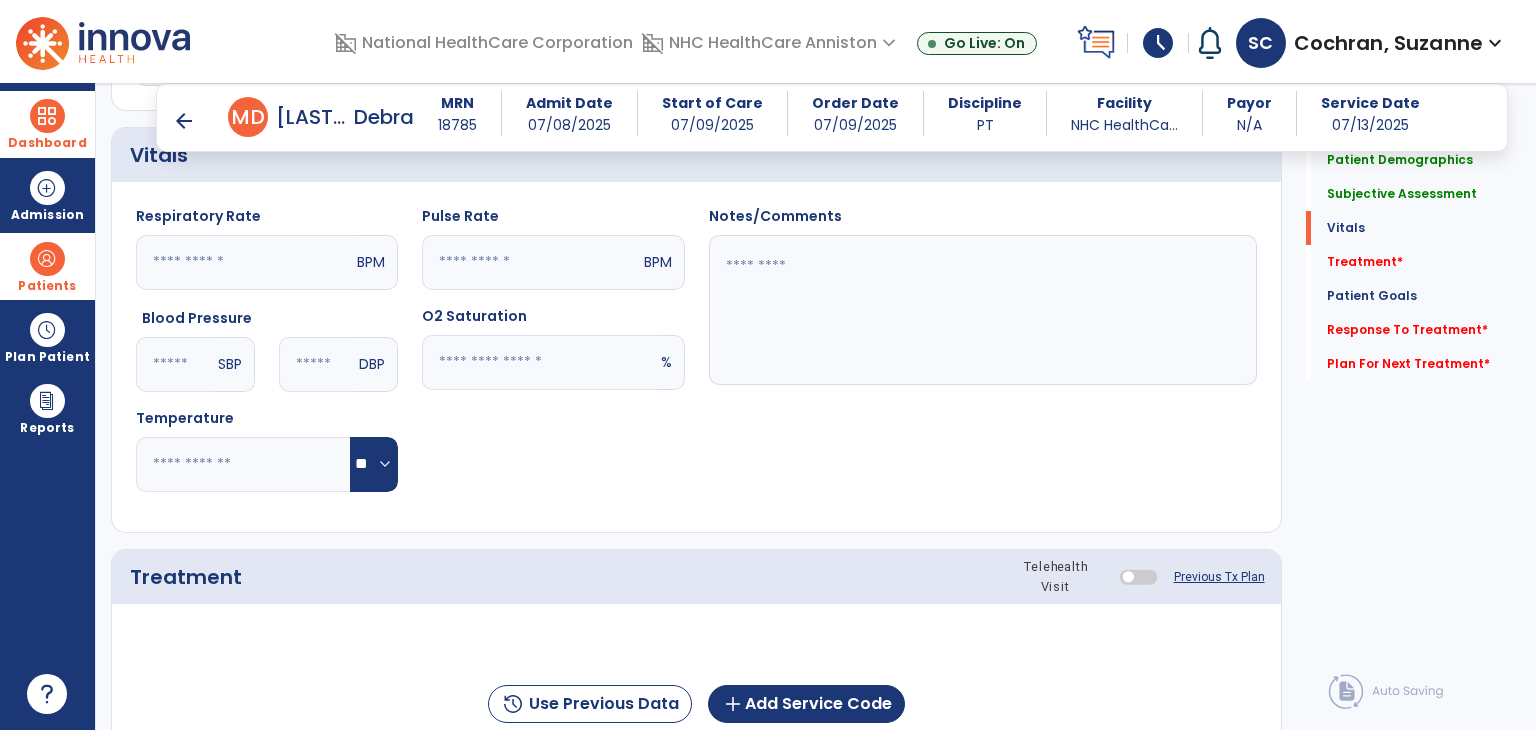 scroll, scrollTop: 1559, scrollLeft: 0, axis: vertical 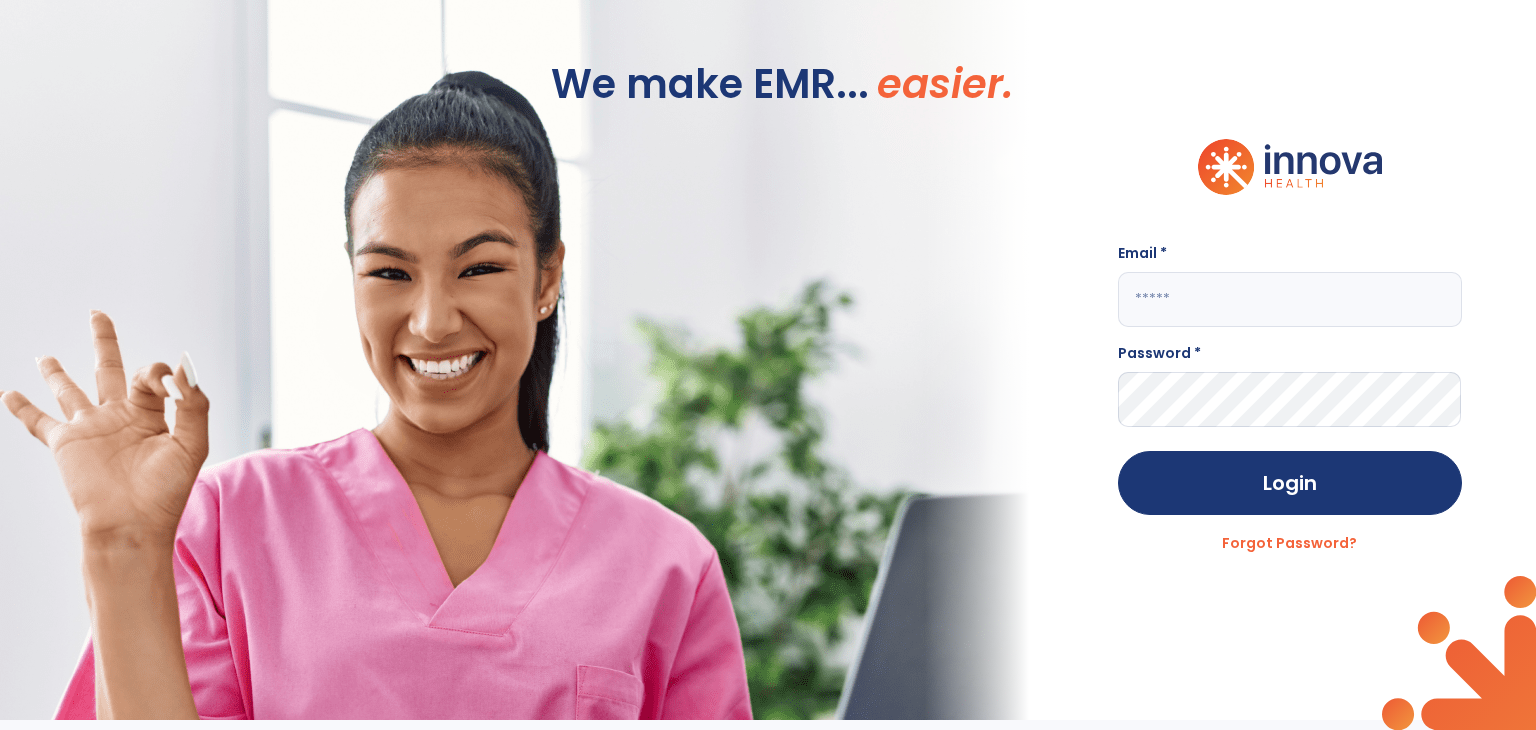 click 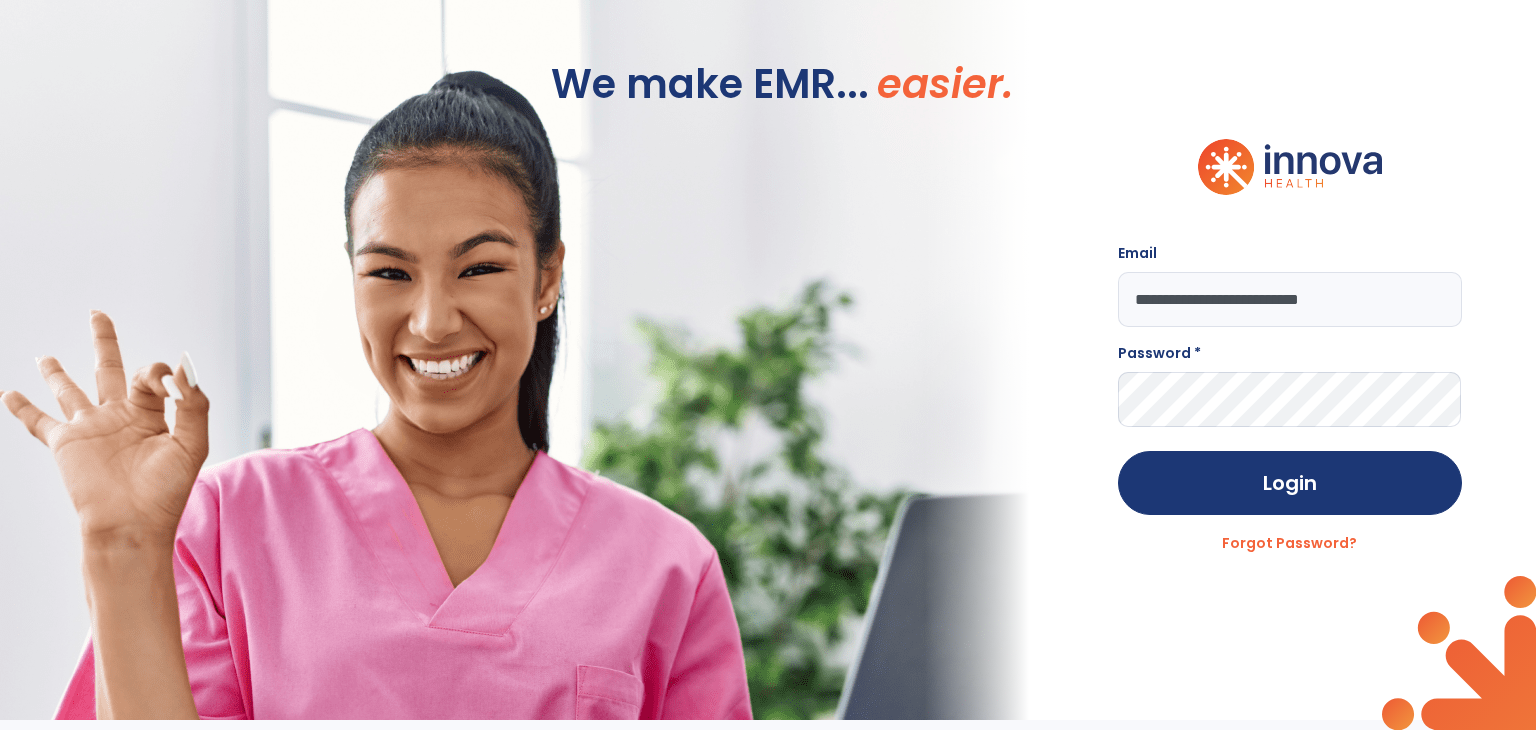 type on "**********" 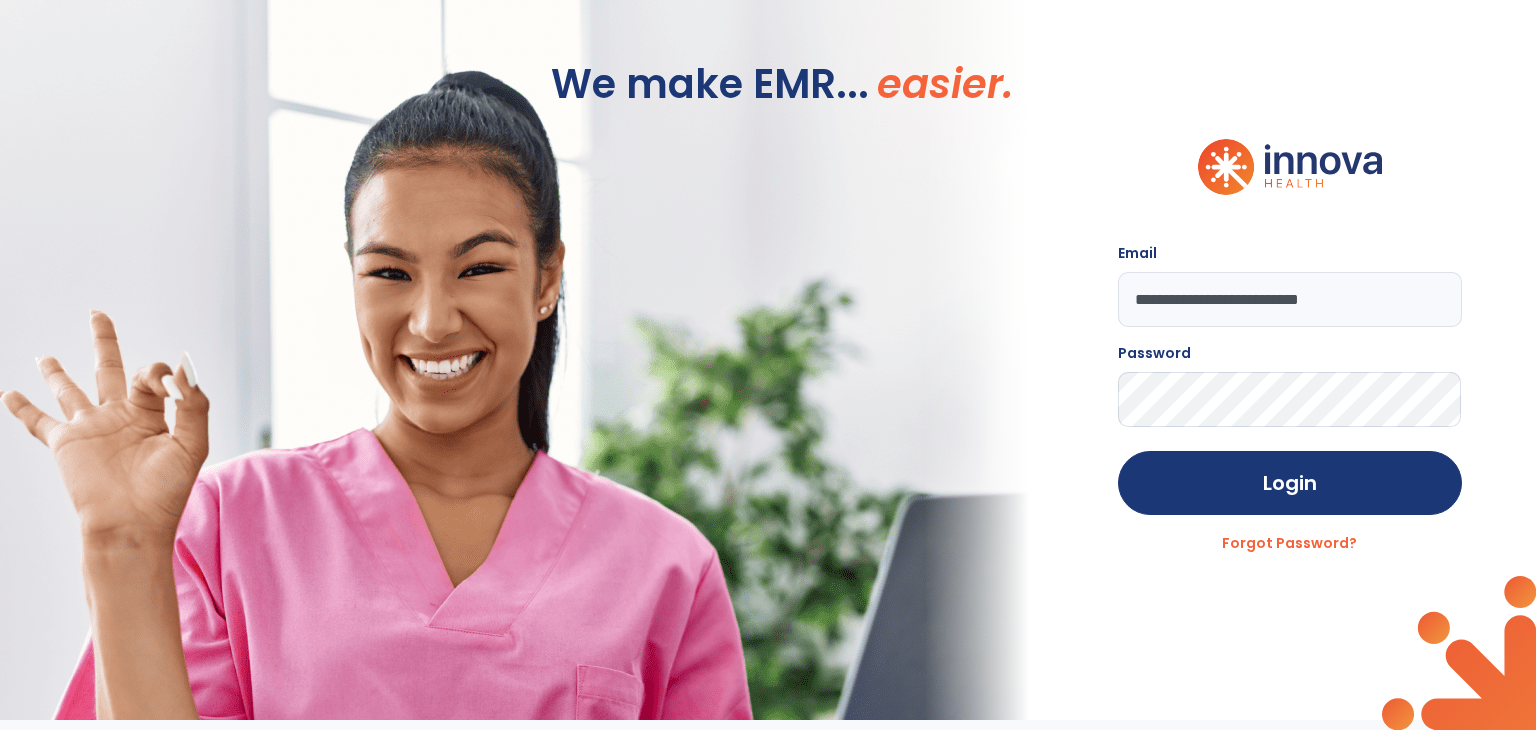 click on "Login" 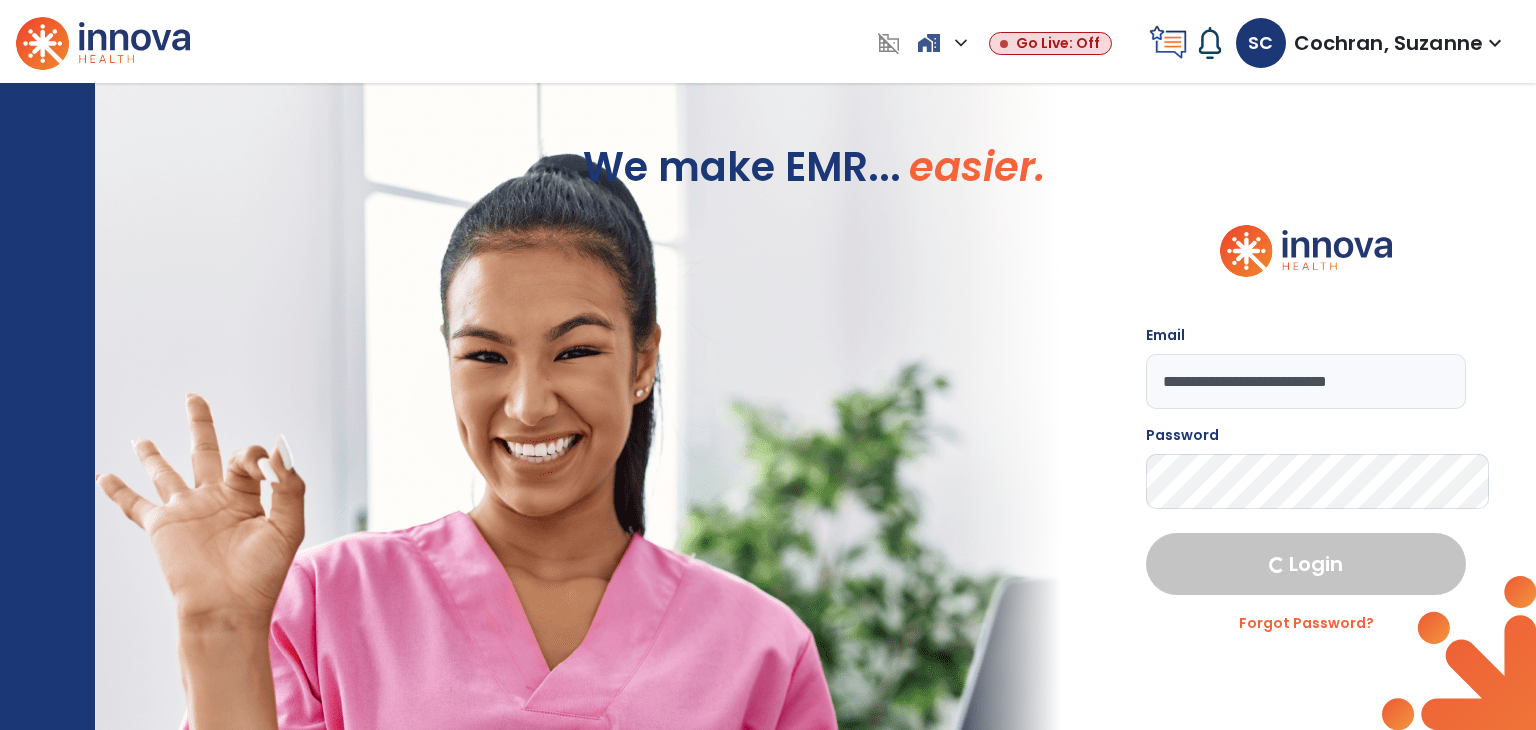 select on "****" 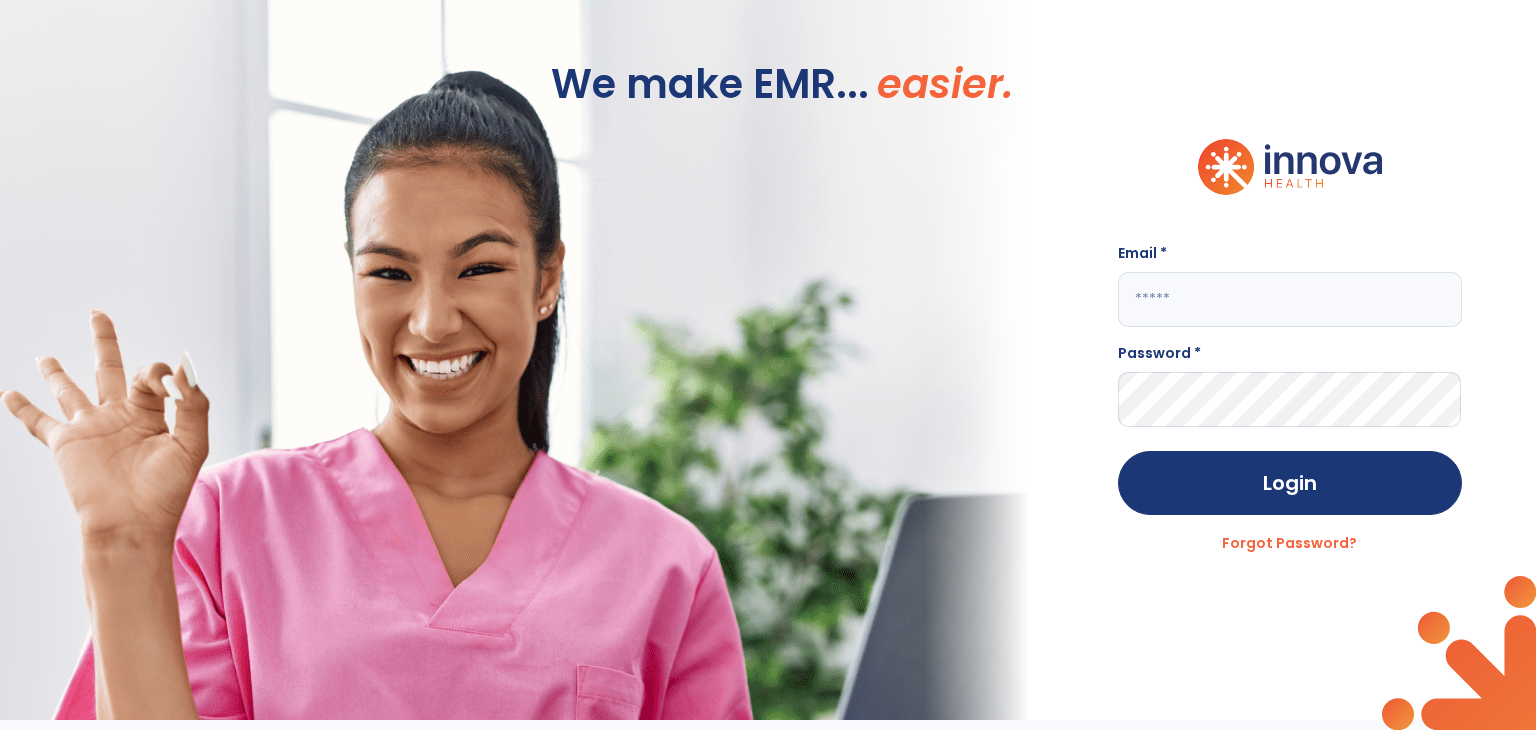 click 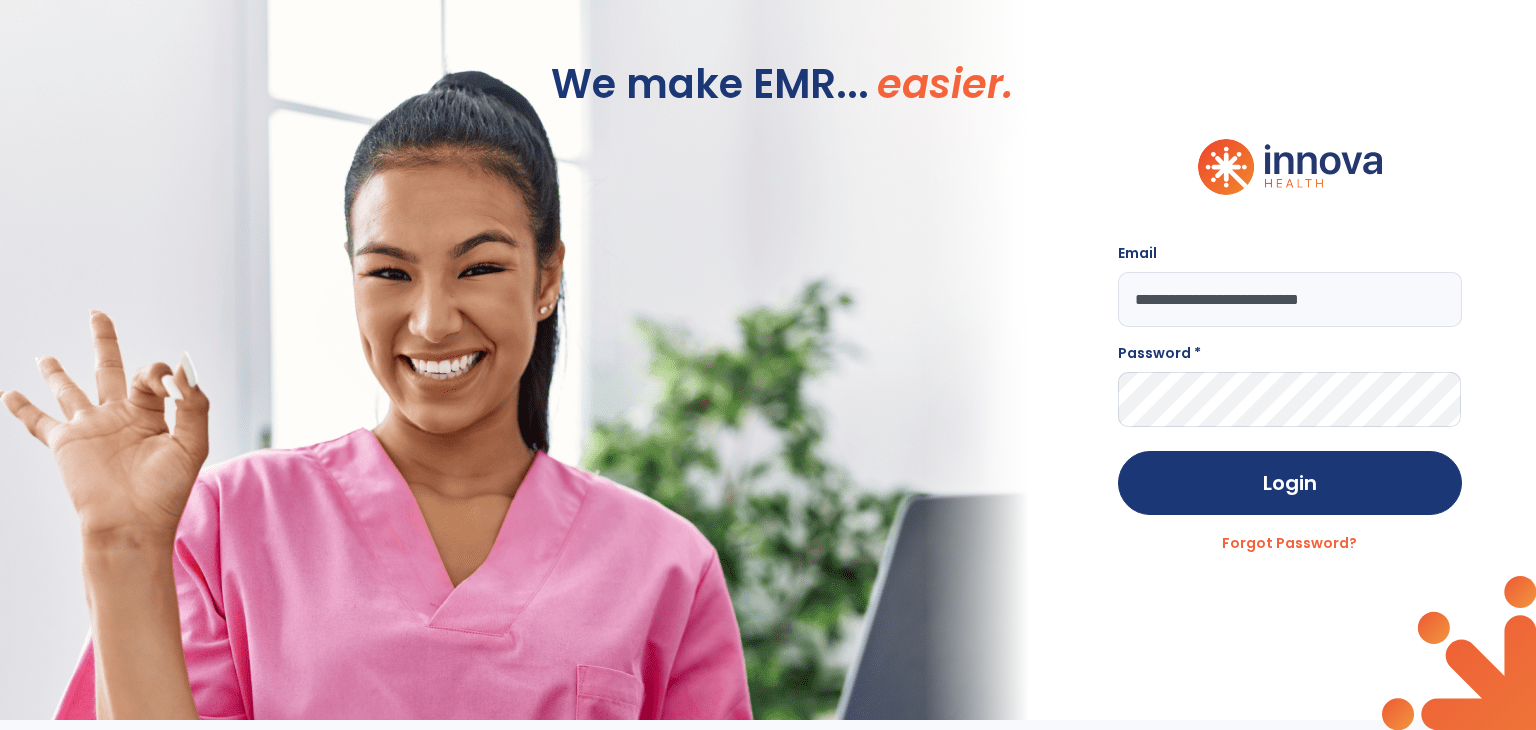 type on "**********" 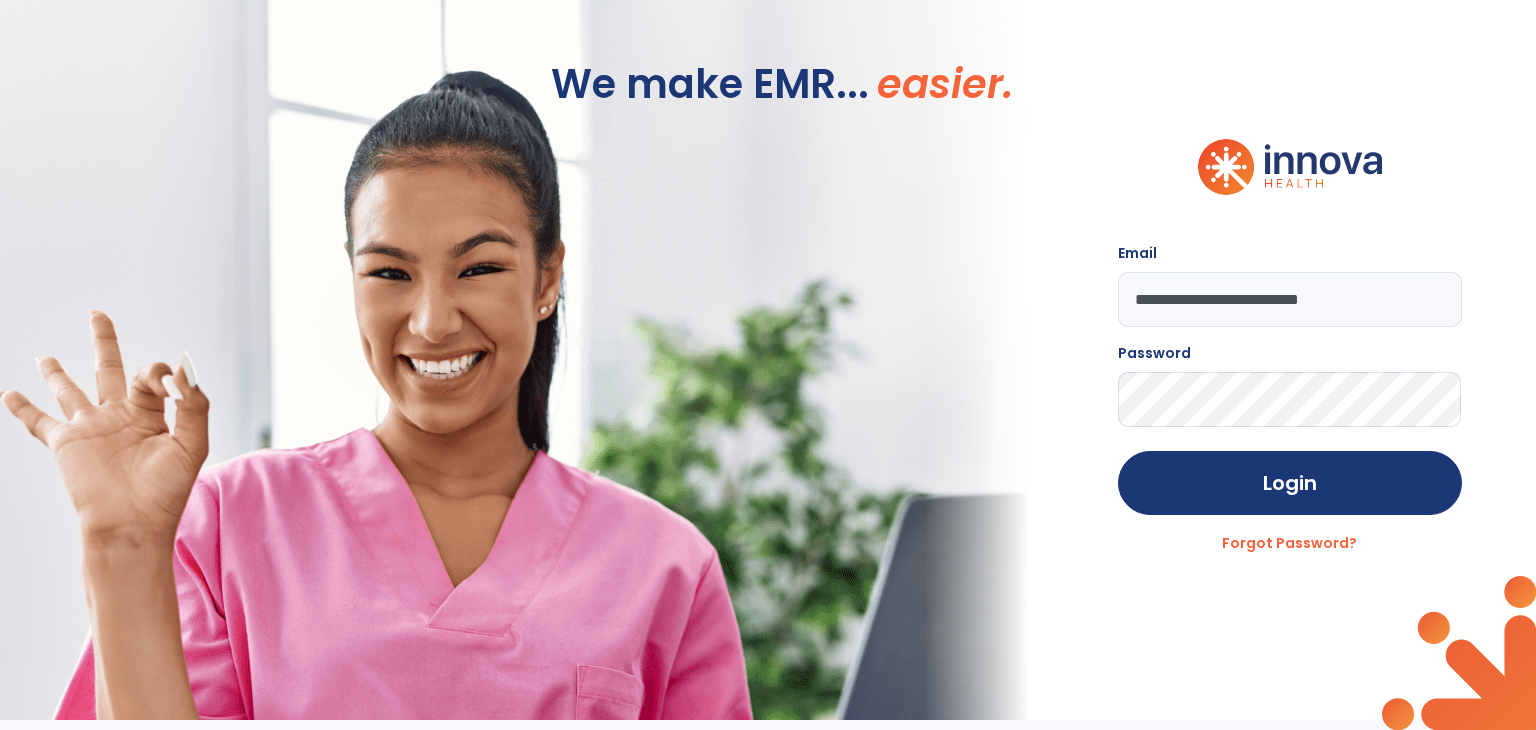 click on "Login" 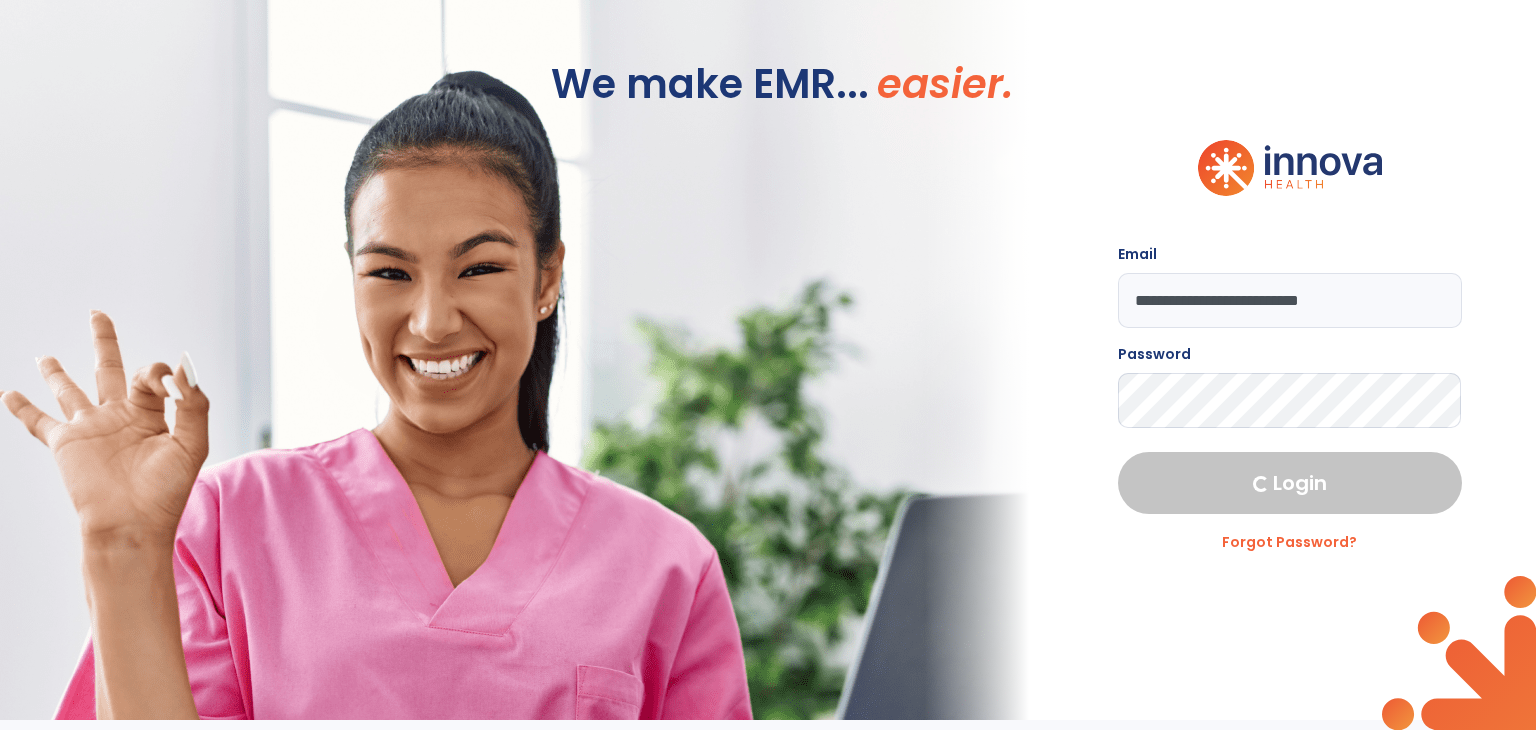 select on "****" 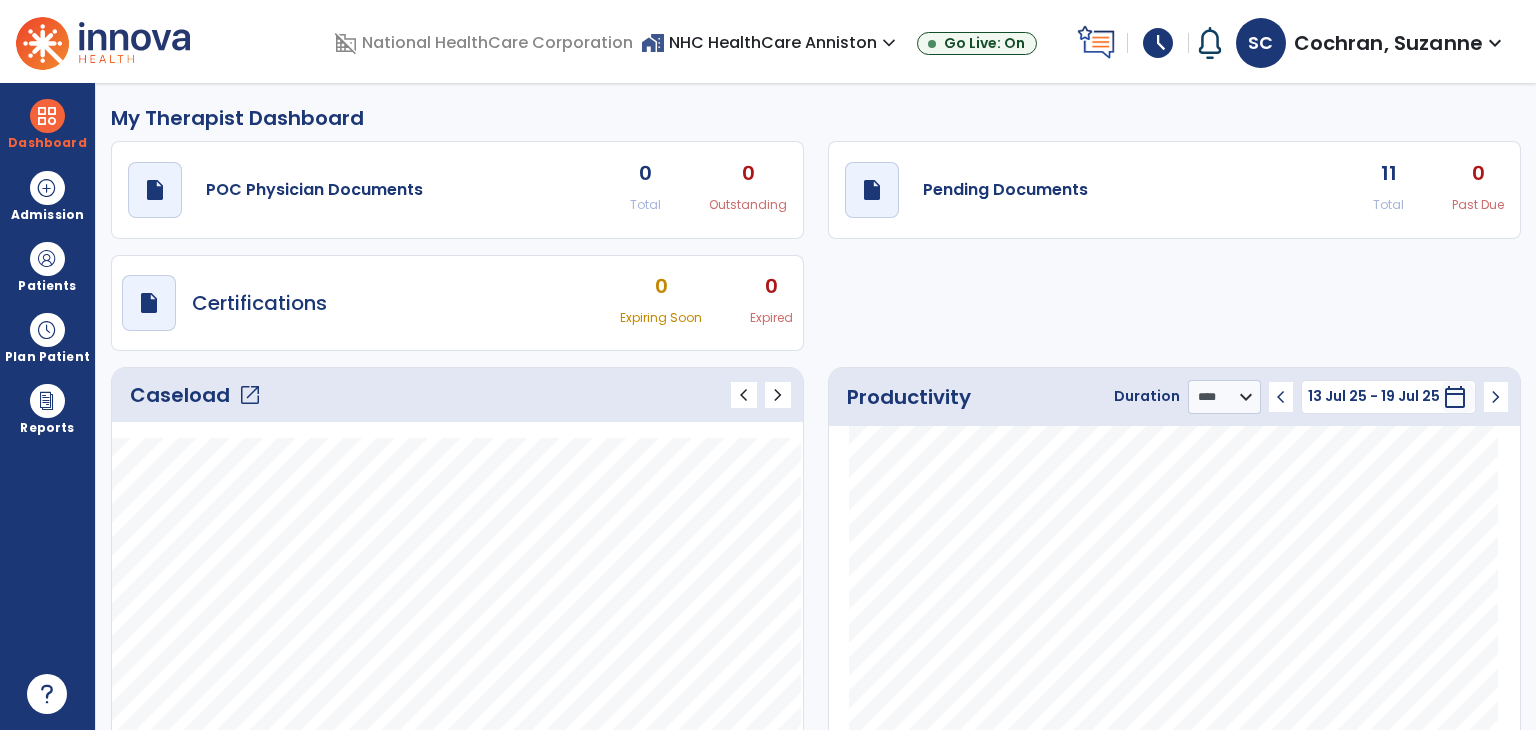 click on "open_in_new" 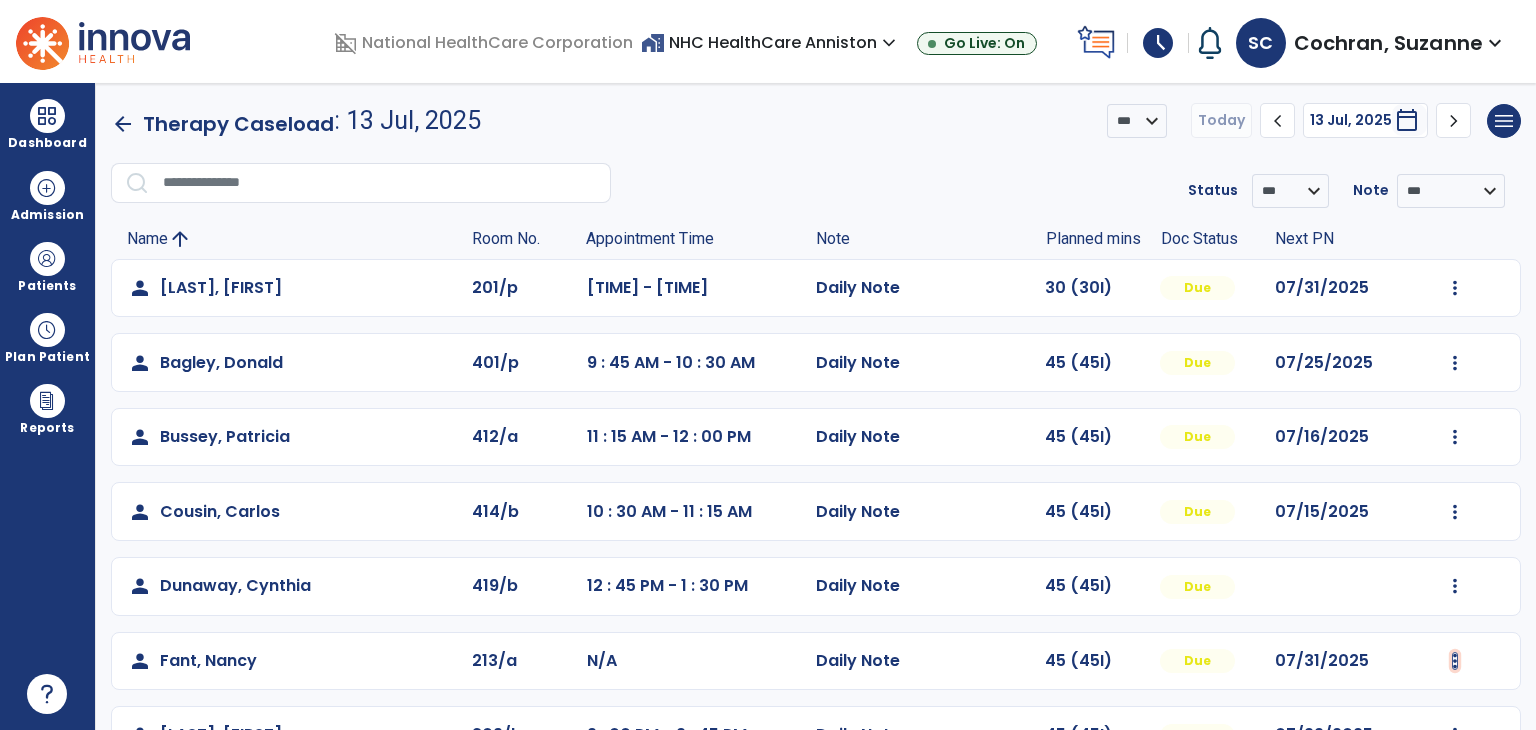 click at bounding box center (1455, 288) 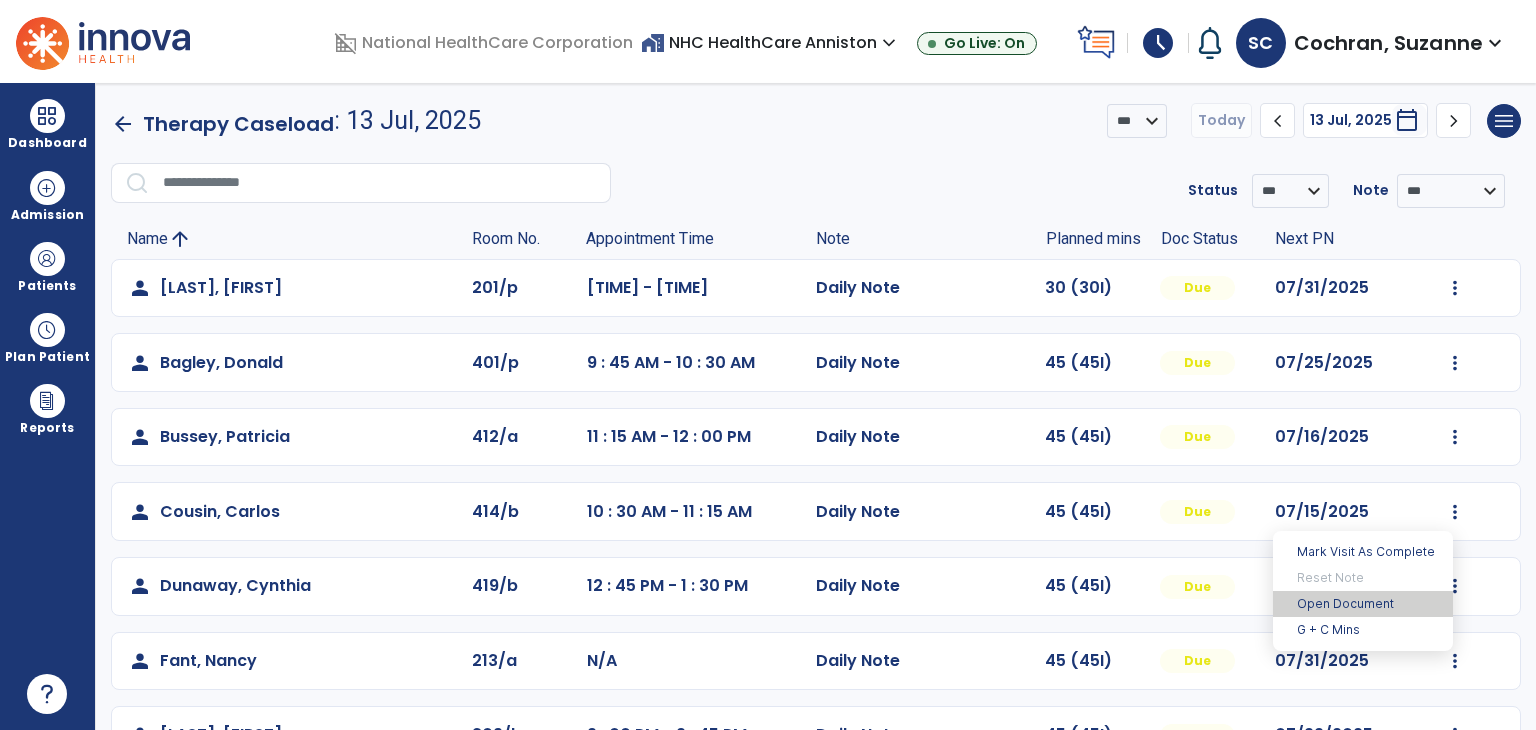 click on "Open Document" at bounding box center [1363, 604] 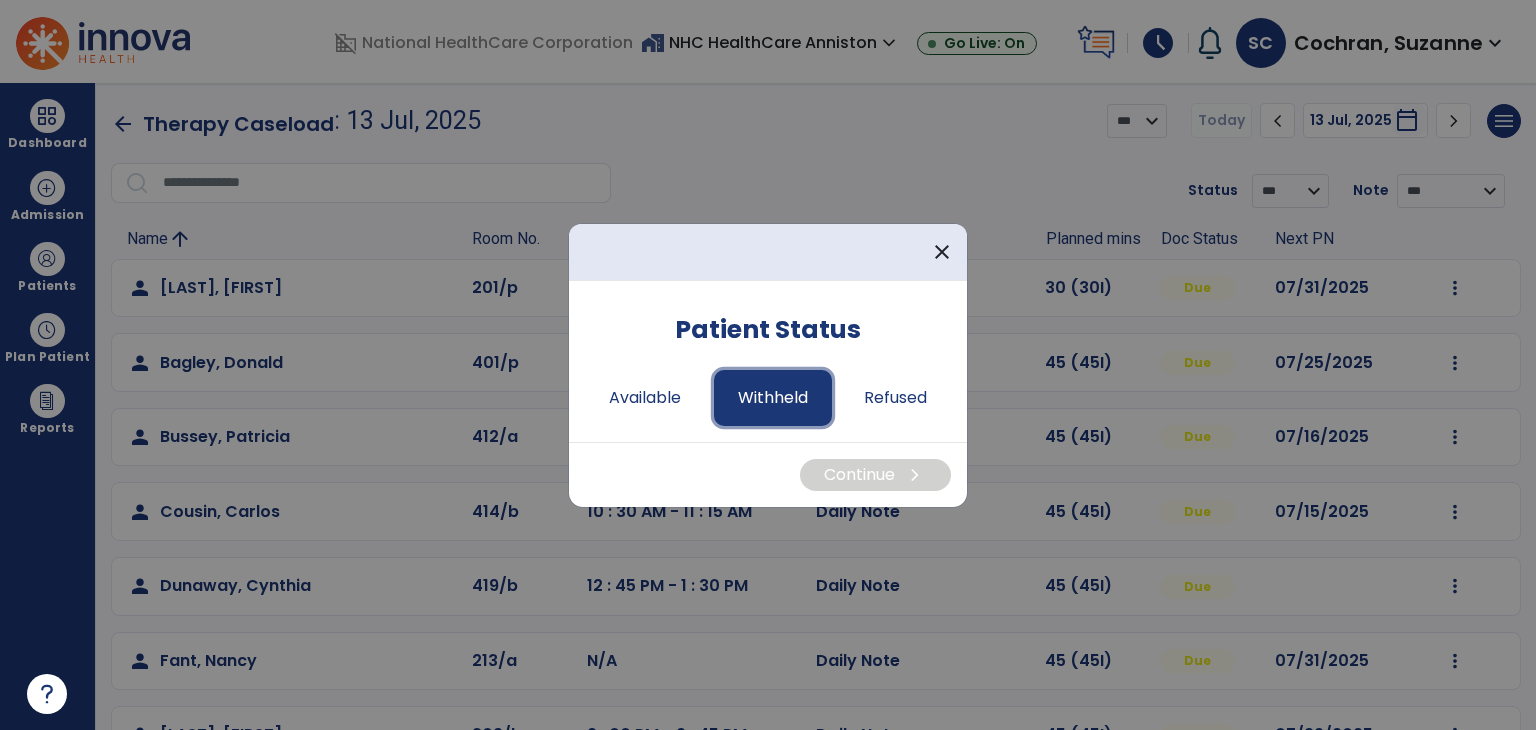 click on "Withheld" at bounding box center (773, 398) 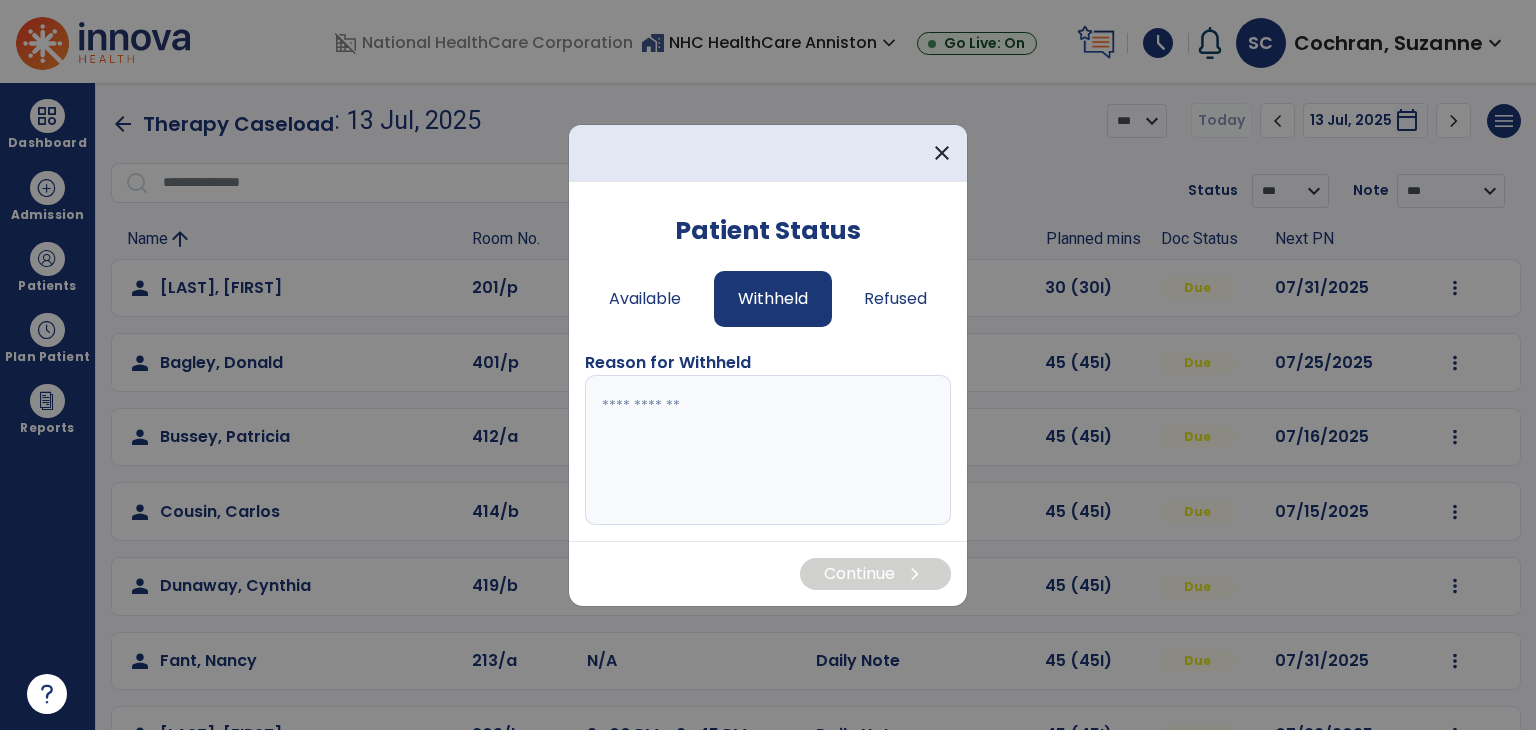 click at bounding box center (768, 450) 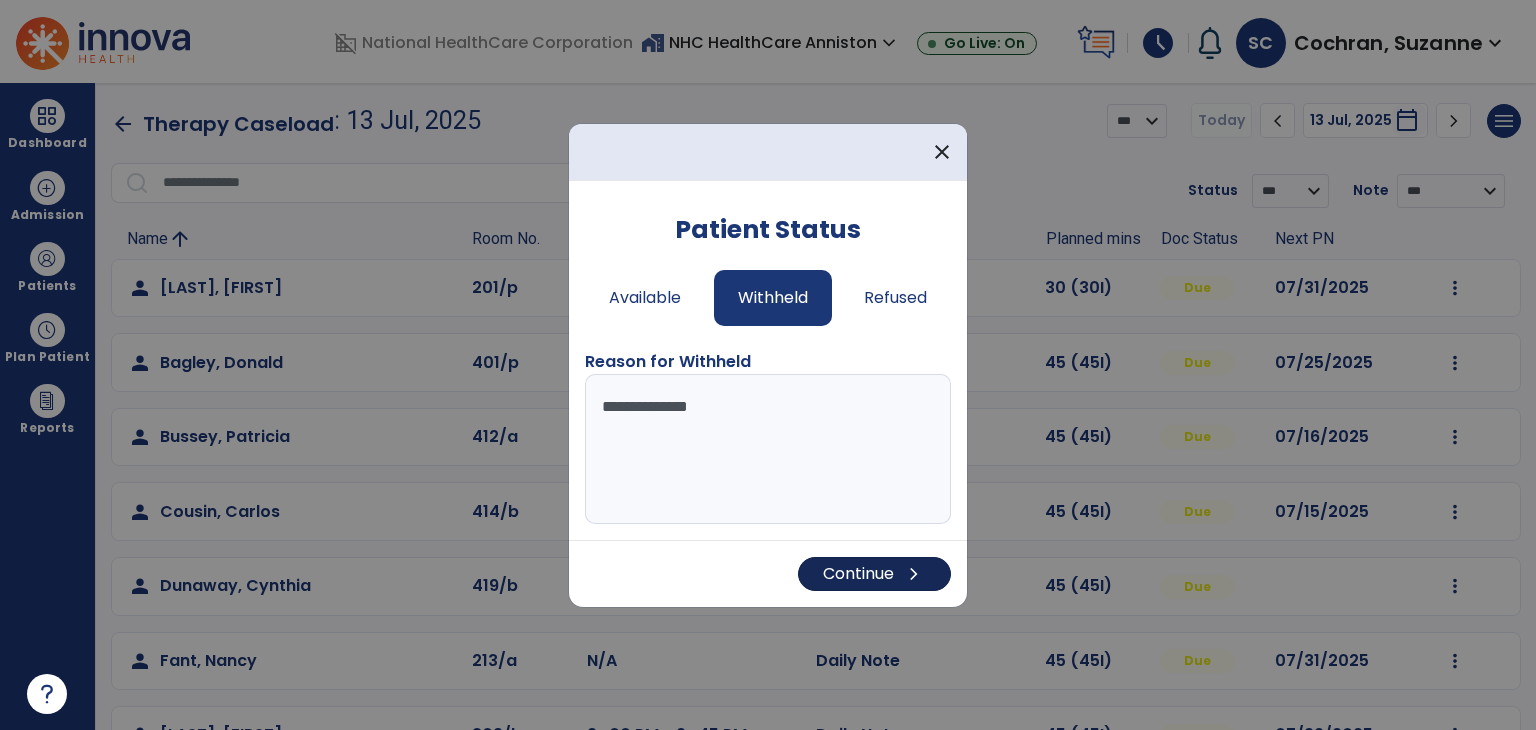 type on "**********" 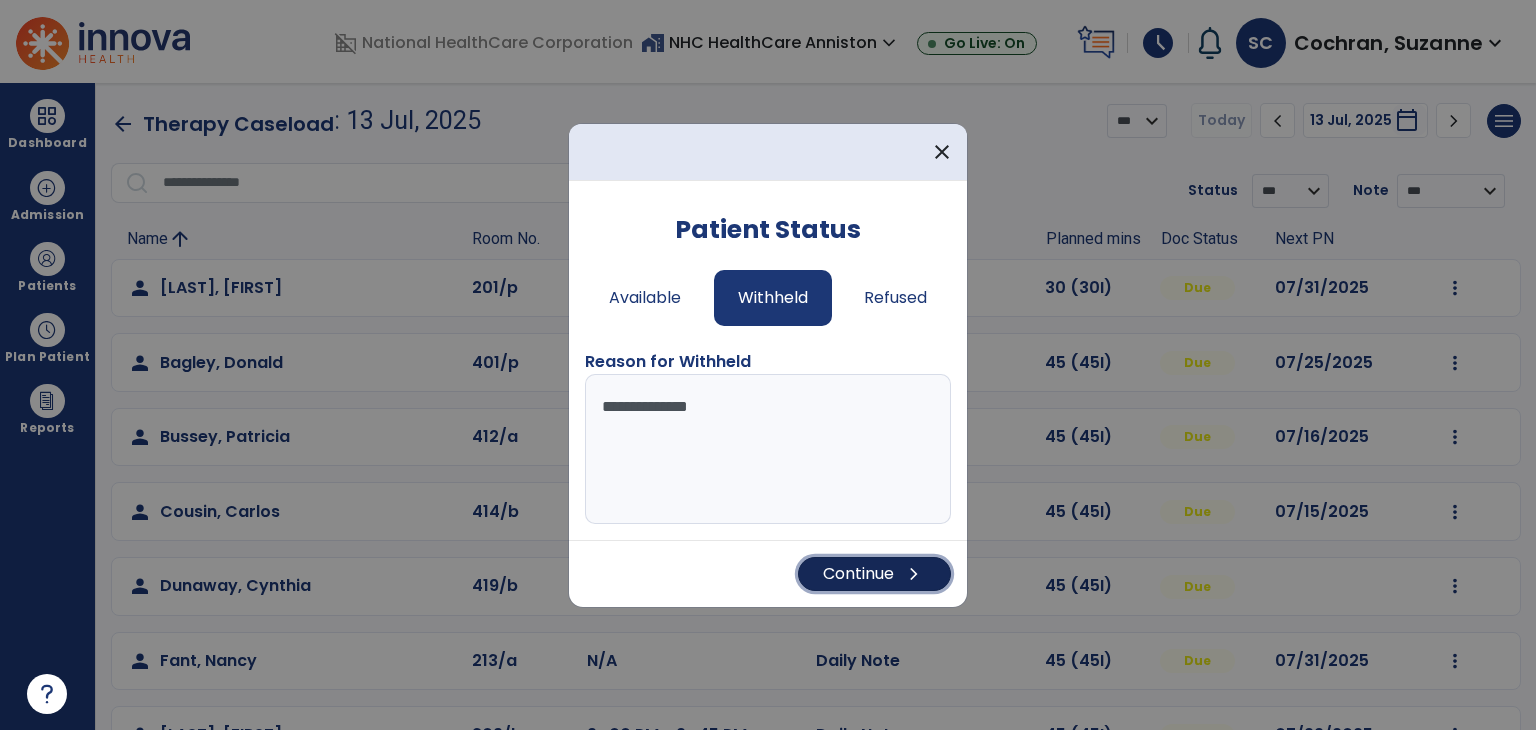 click on "Continue   chevron_right" at bounding box center (874, 574) 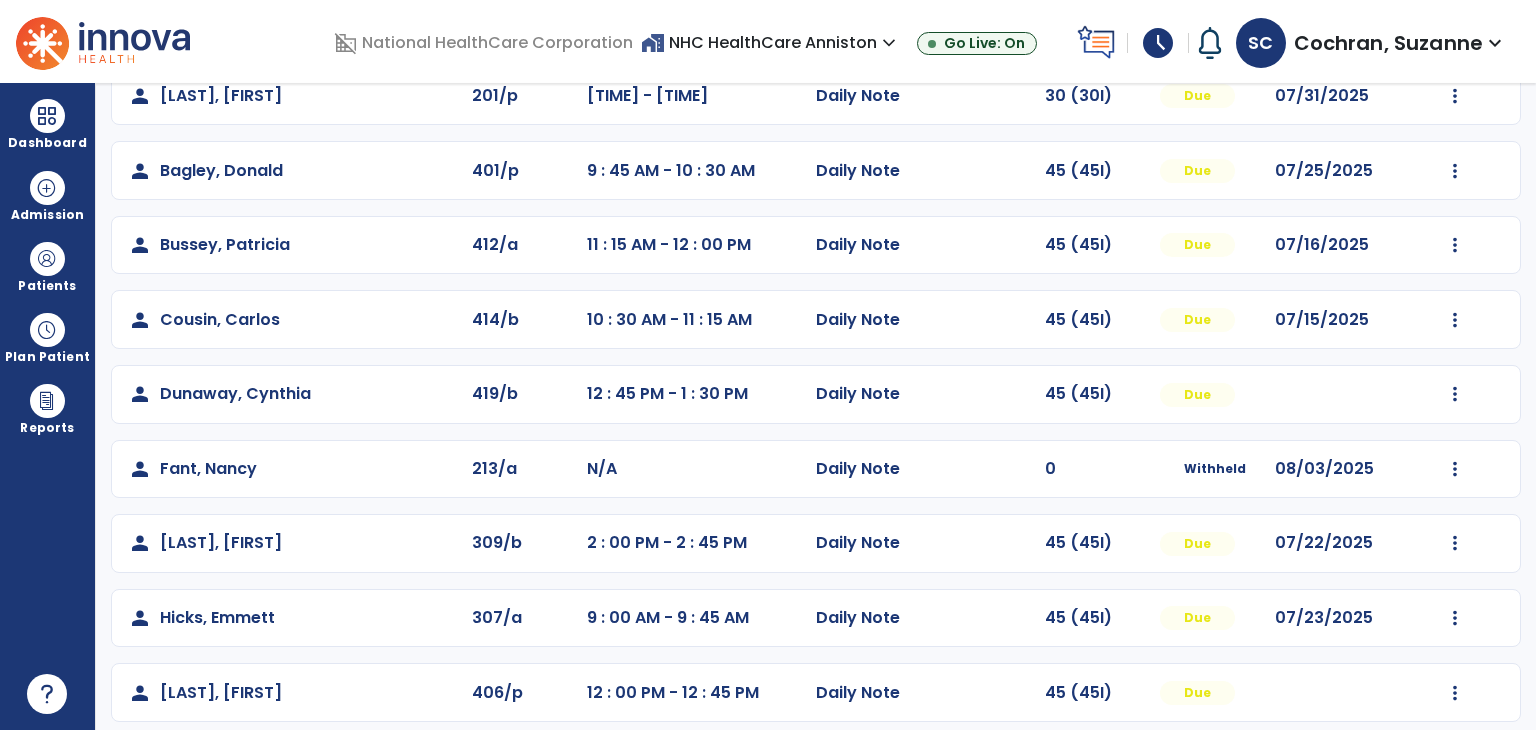 scroll, scrollTop: 359, scrollLeft: 0, axis: vertical 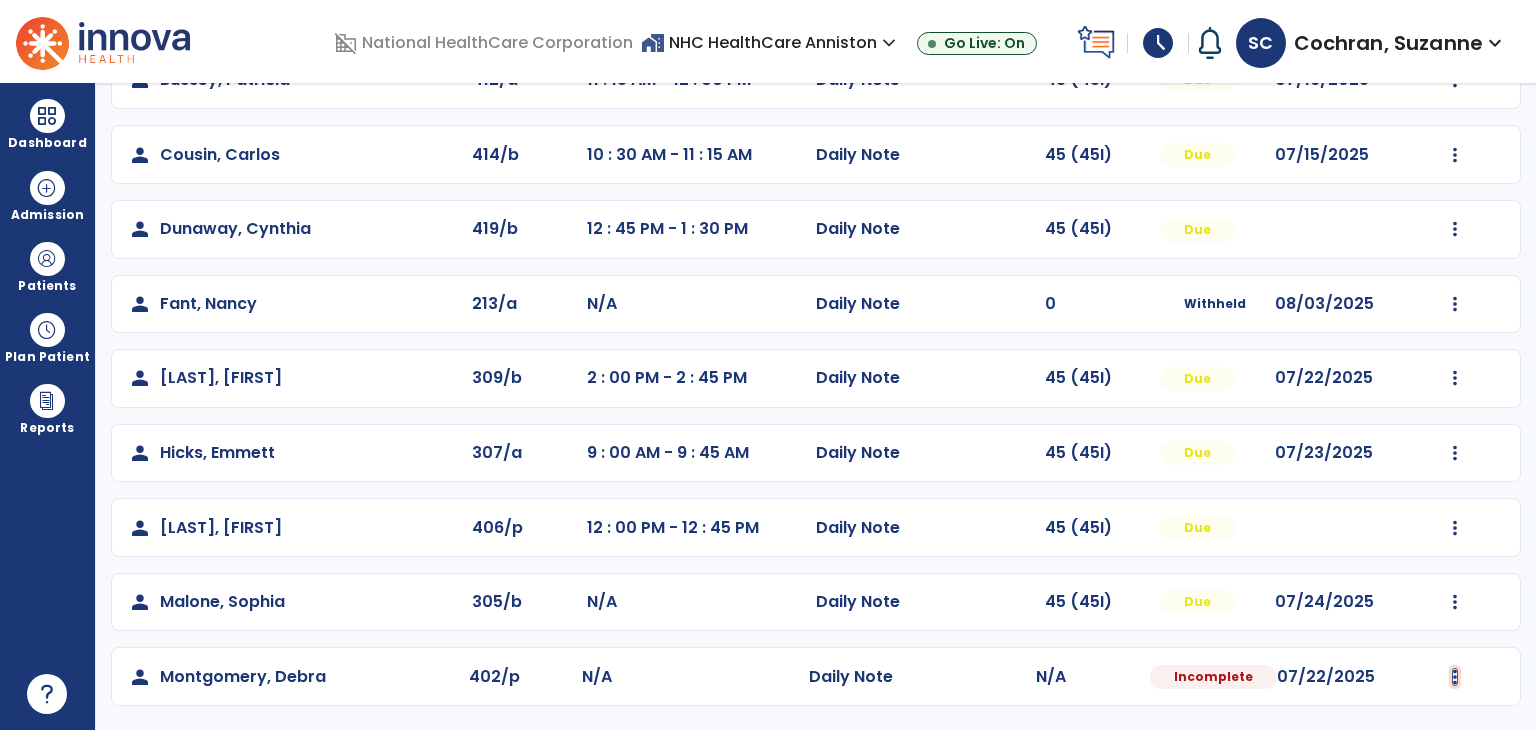 click at bounding box center (1455, -69) 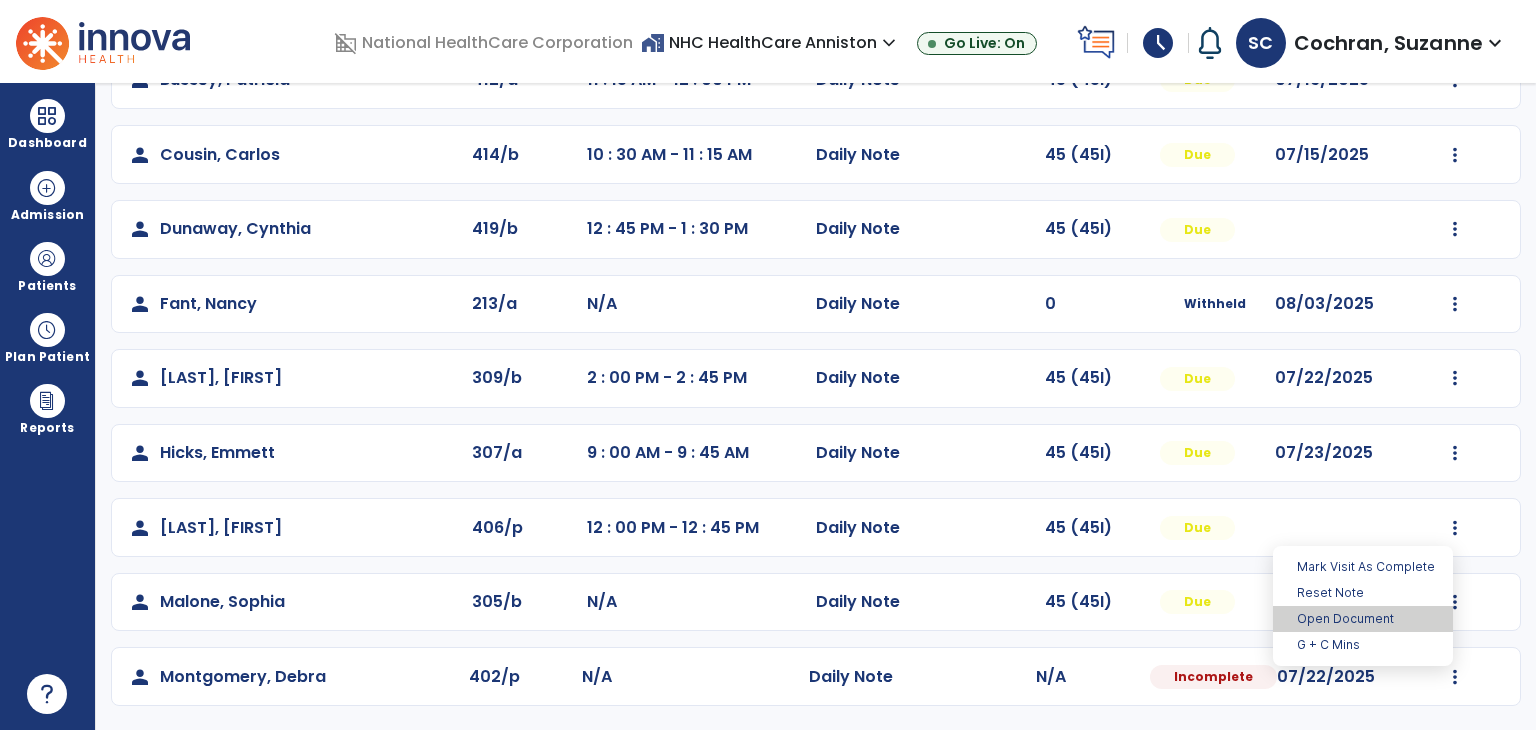 click on "Open Document" at bounding box center (1363, 619) 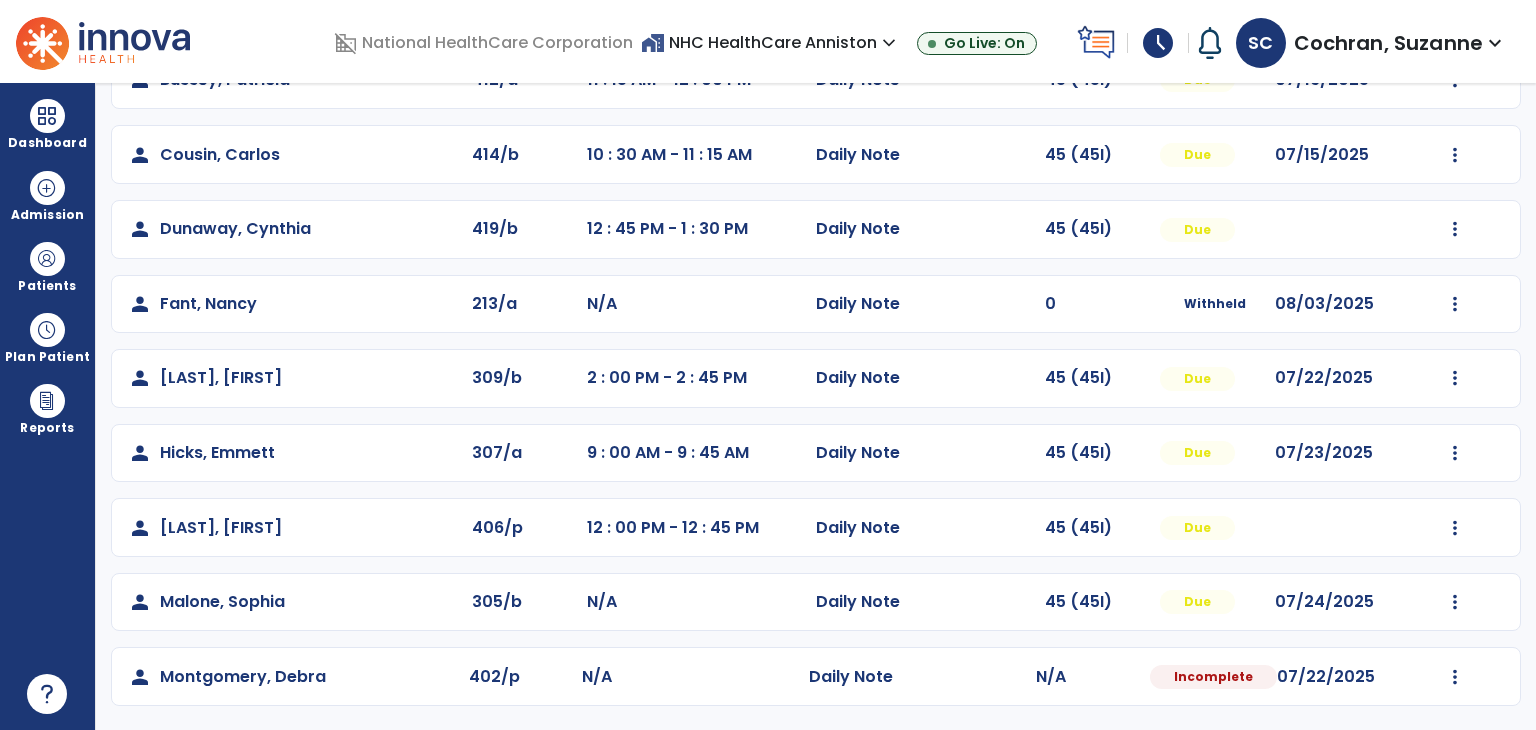 select on "*" 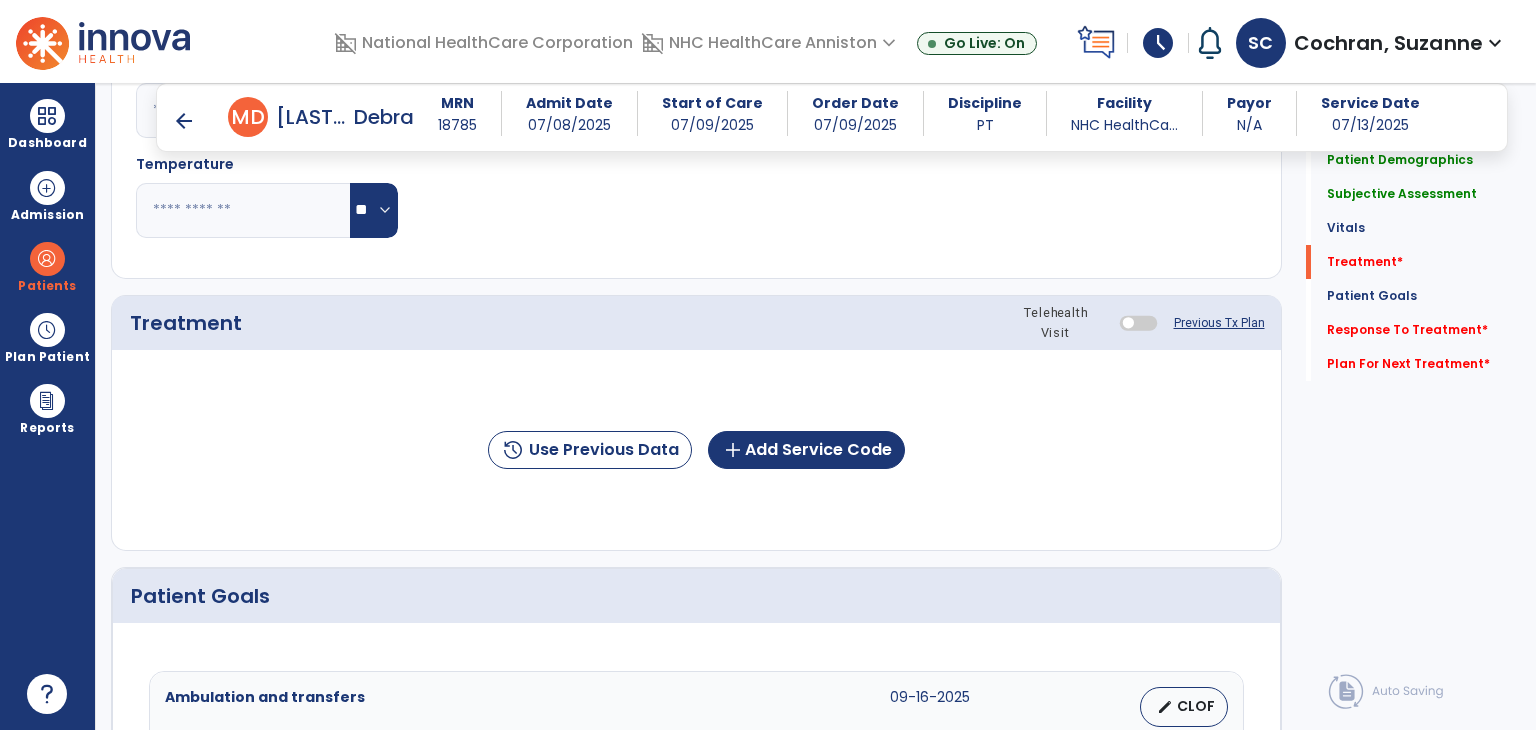 scroll, scrollTop: 1759, scrollLeft: 0, axis: vertical 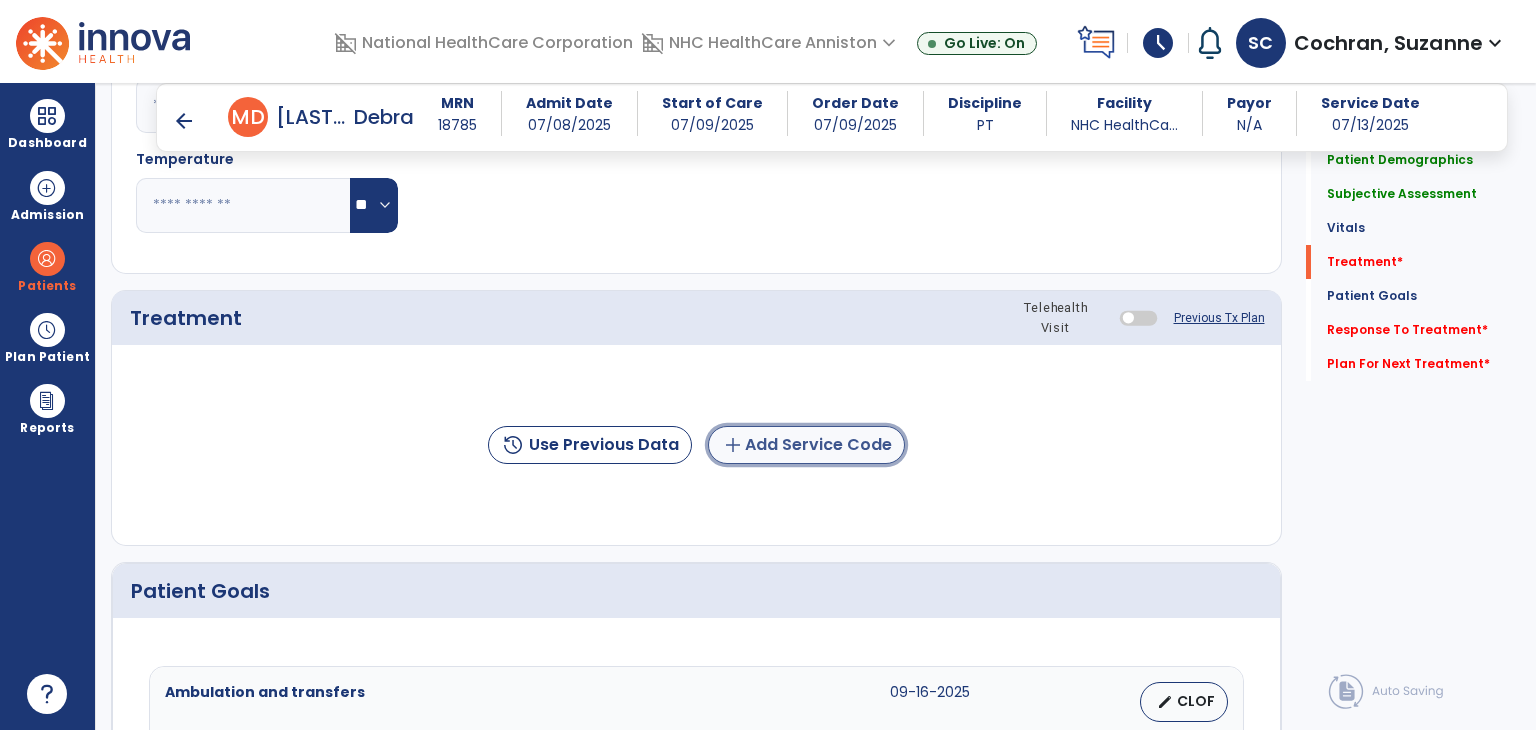 click on "add  Add Service Code" 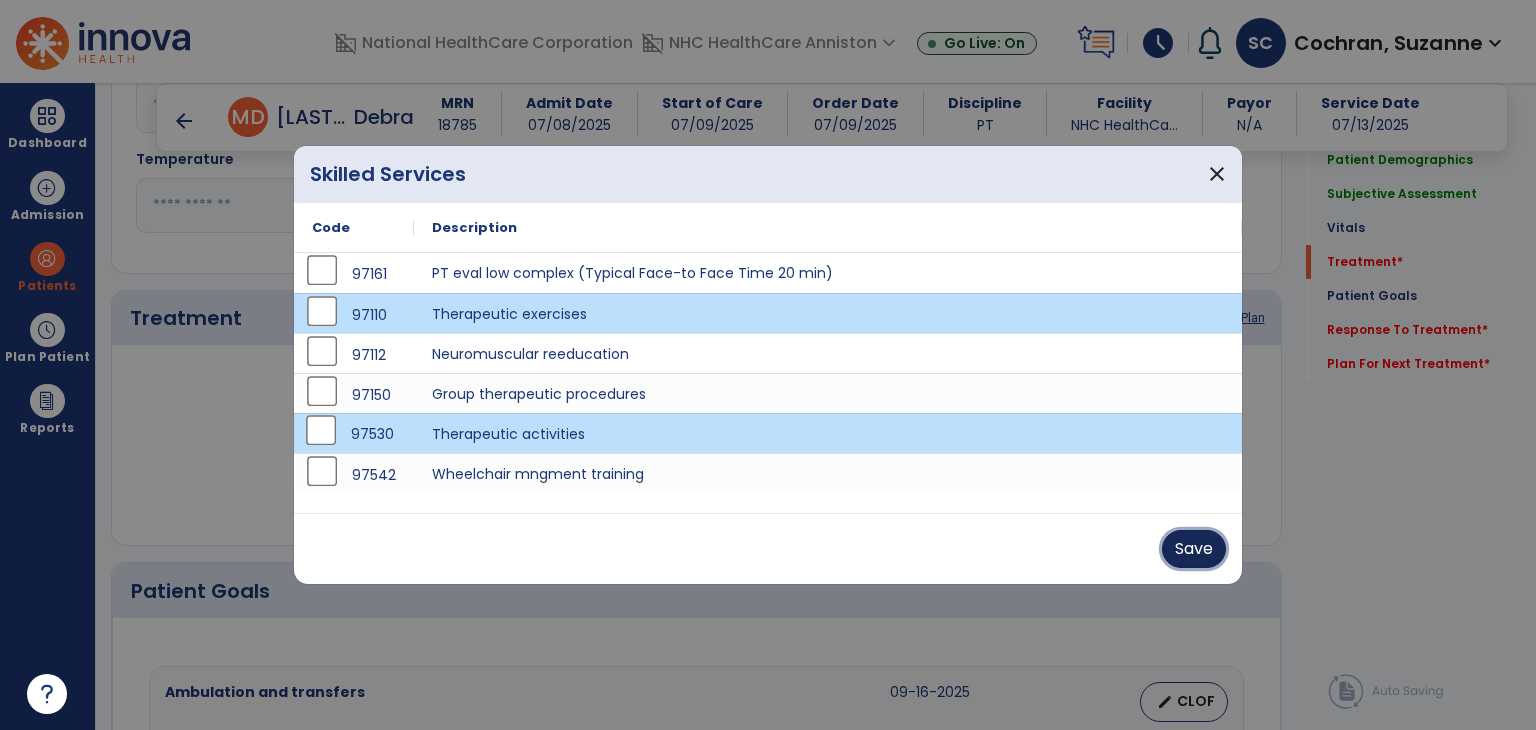 click on "Save" at bounding box center (1194, 549) 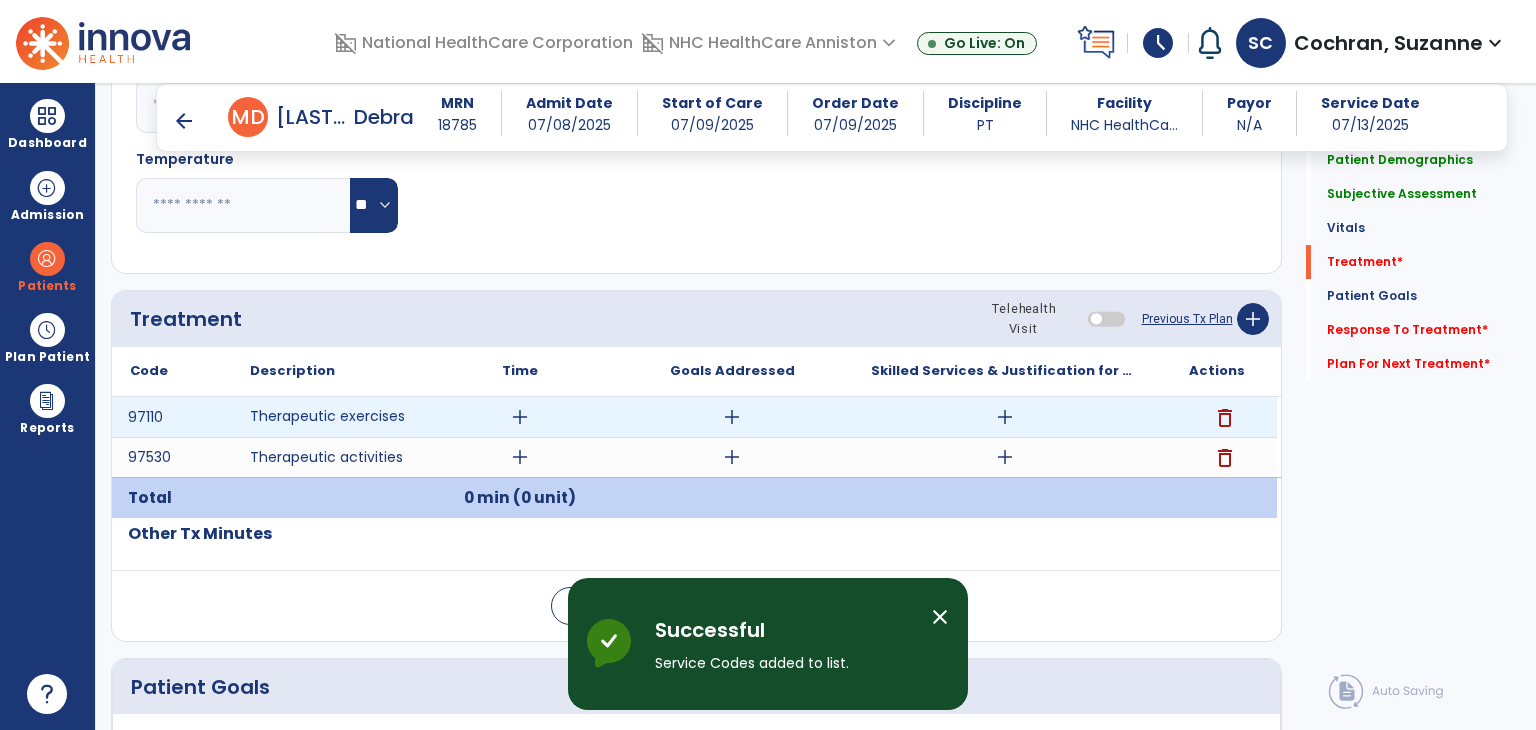 click on "add" at bounding box center (520, 417) 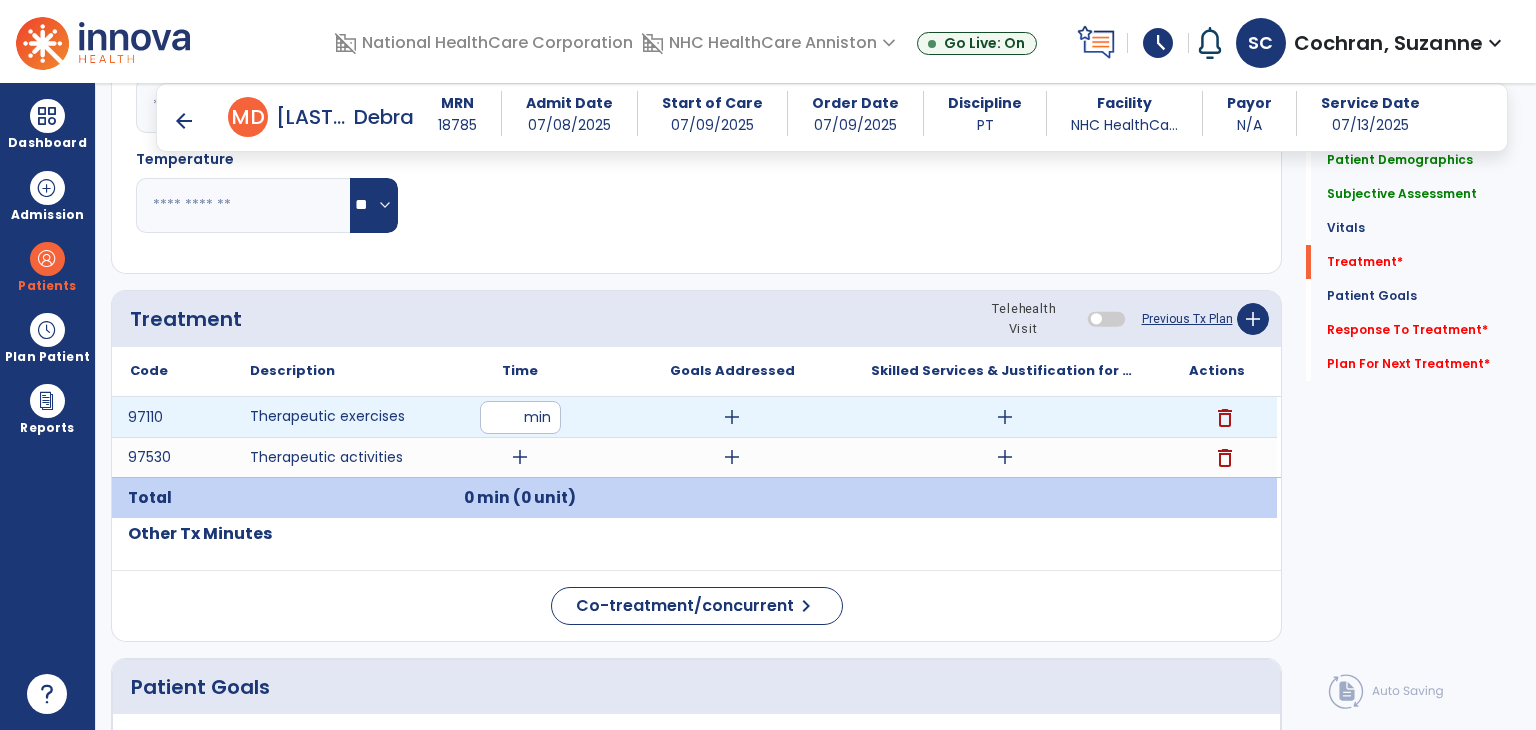 type on "**" 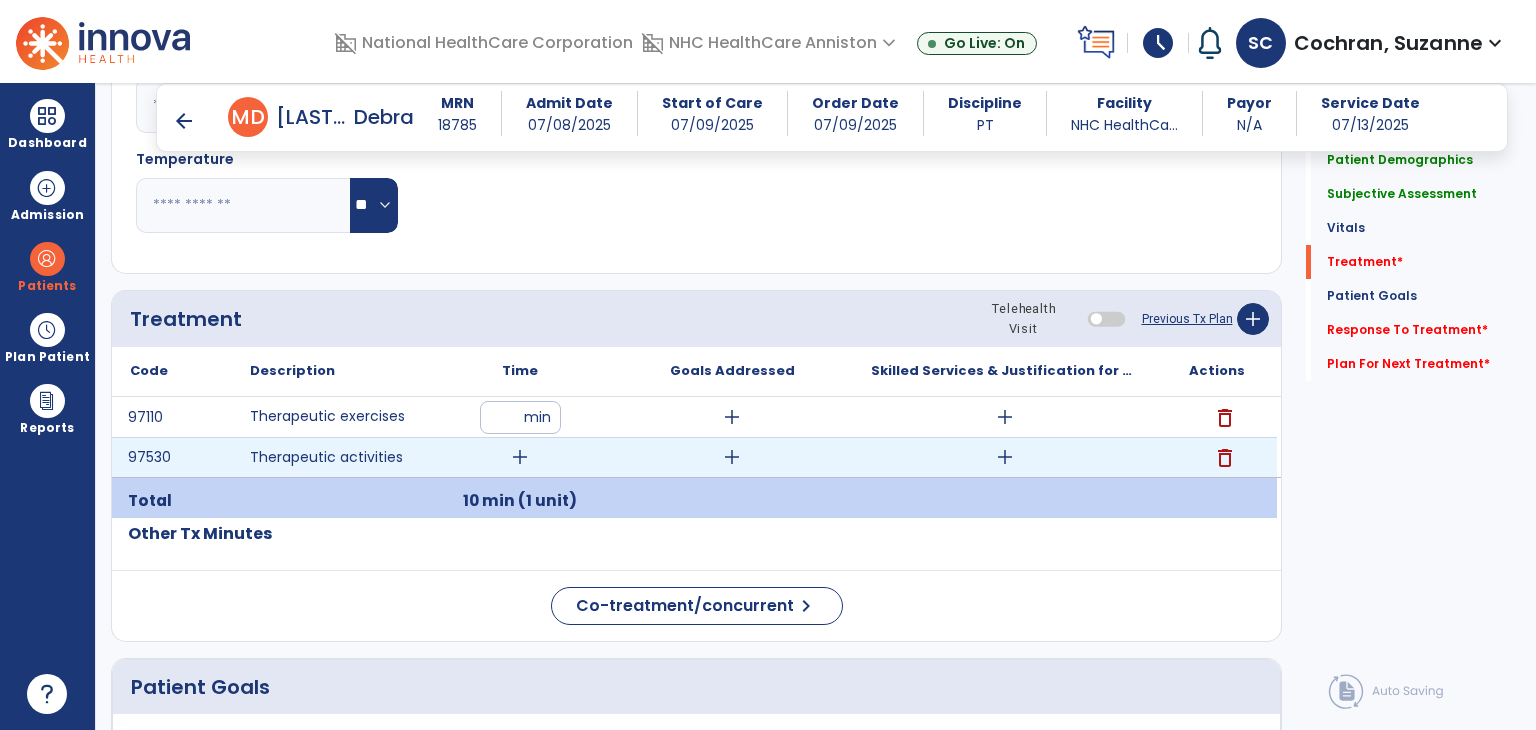 click on "add" at bounding box center (520, 457) 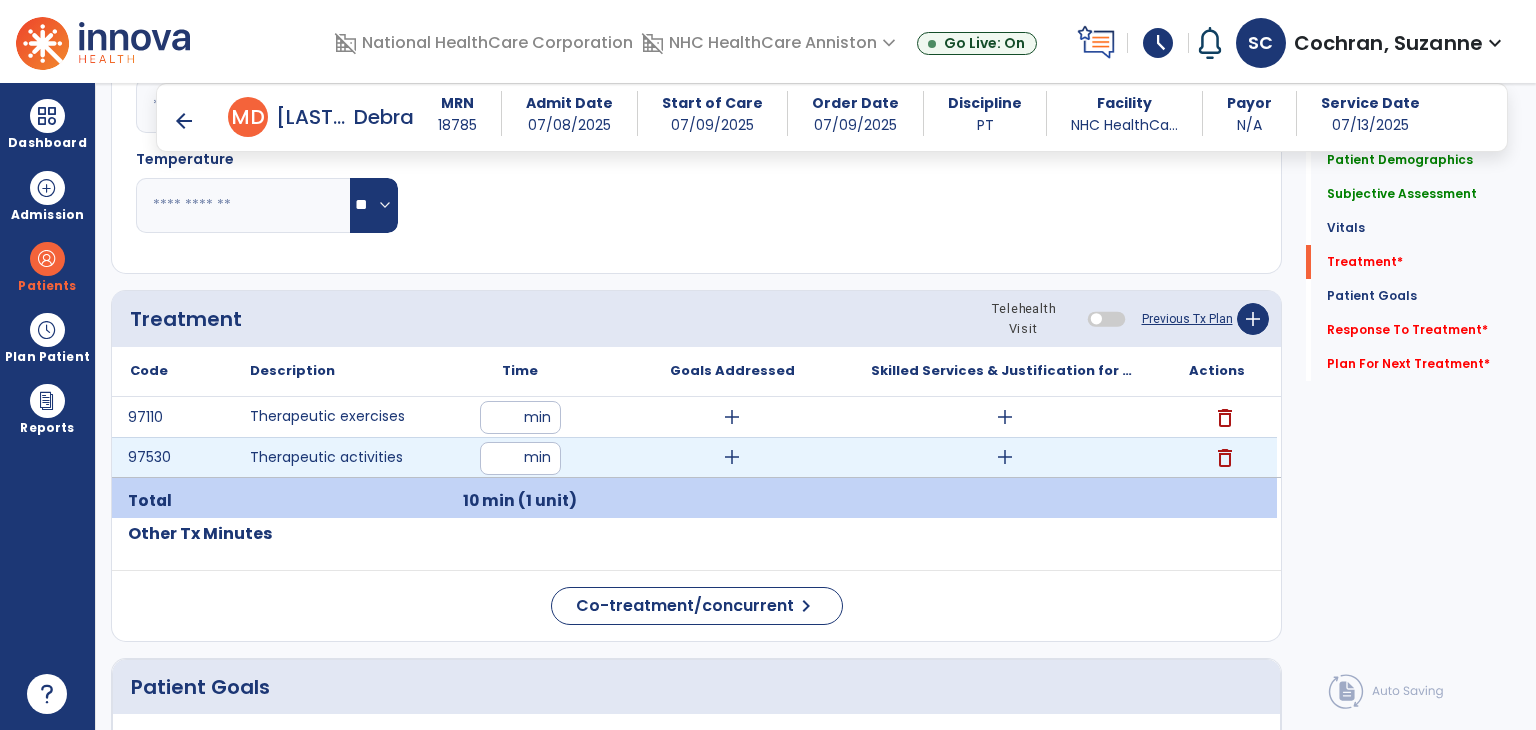 type on "**" 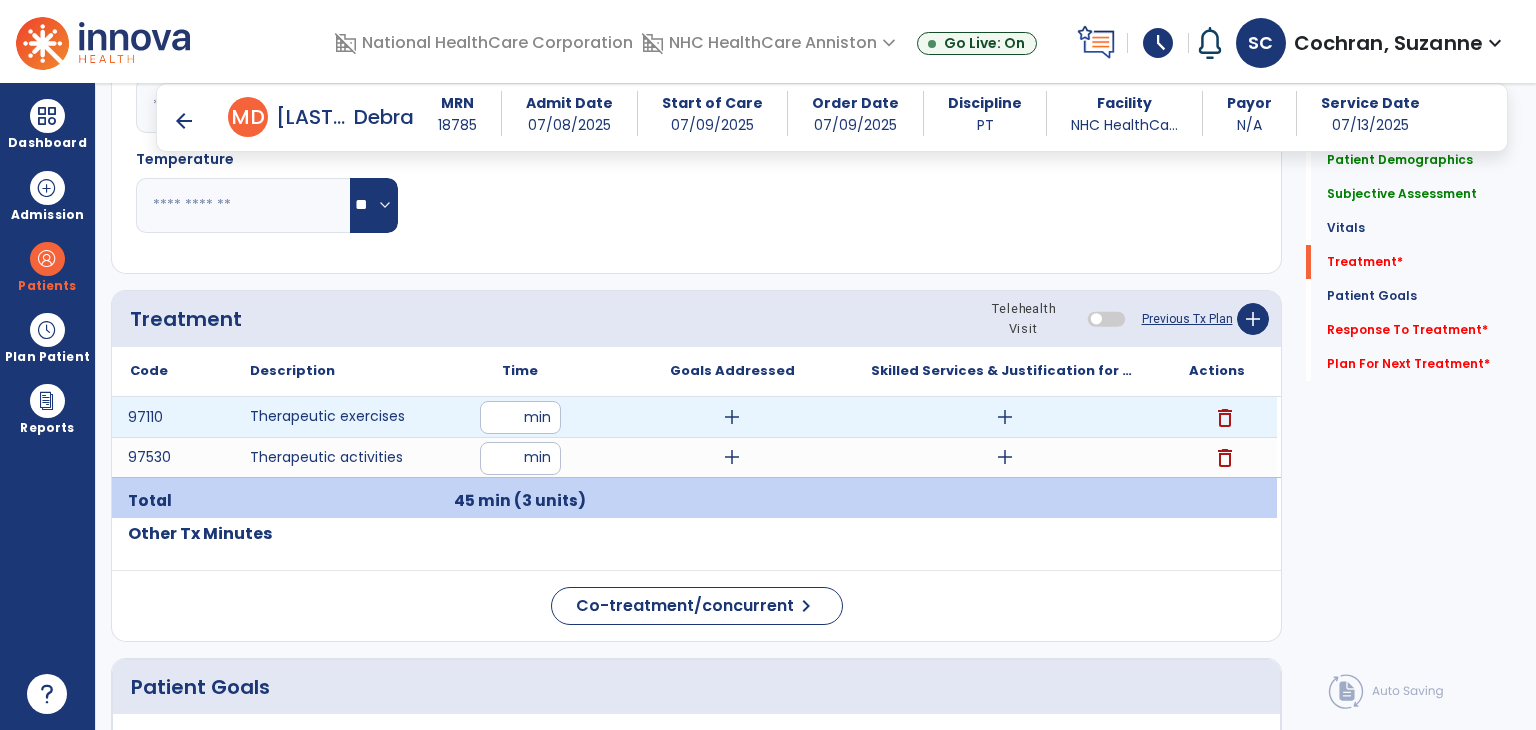 click on "add" at bounding box center (1005, 417) 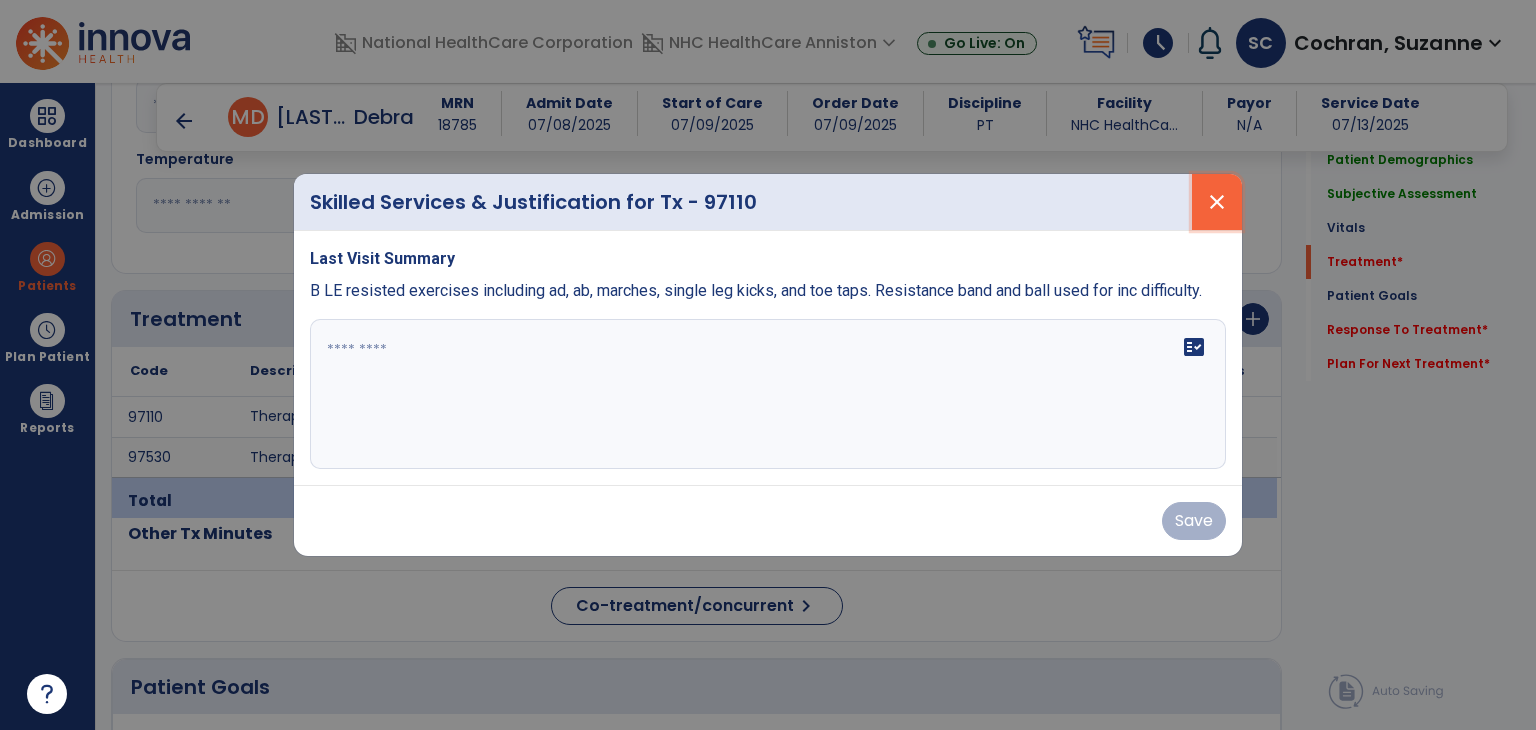 click on "close" at bounding box center (1217, 202) 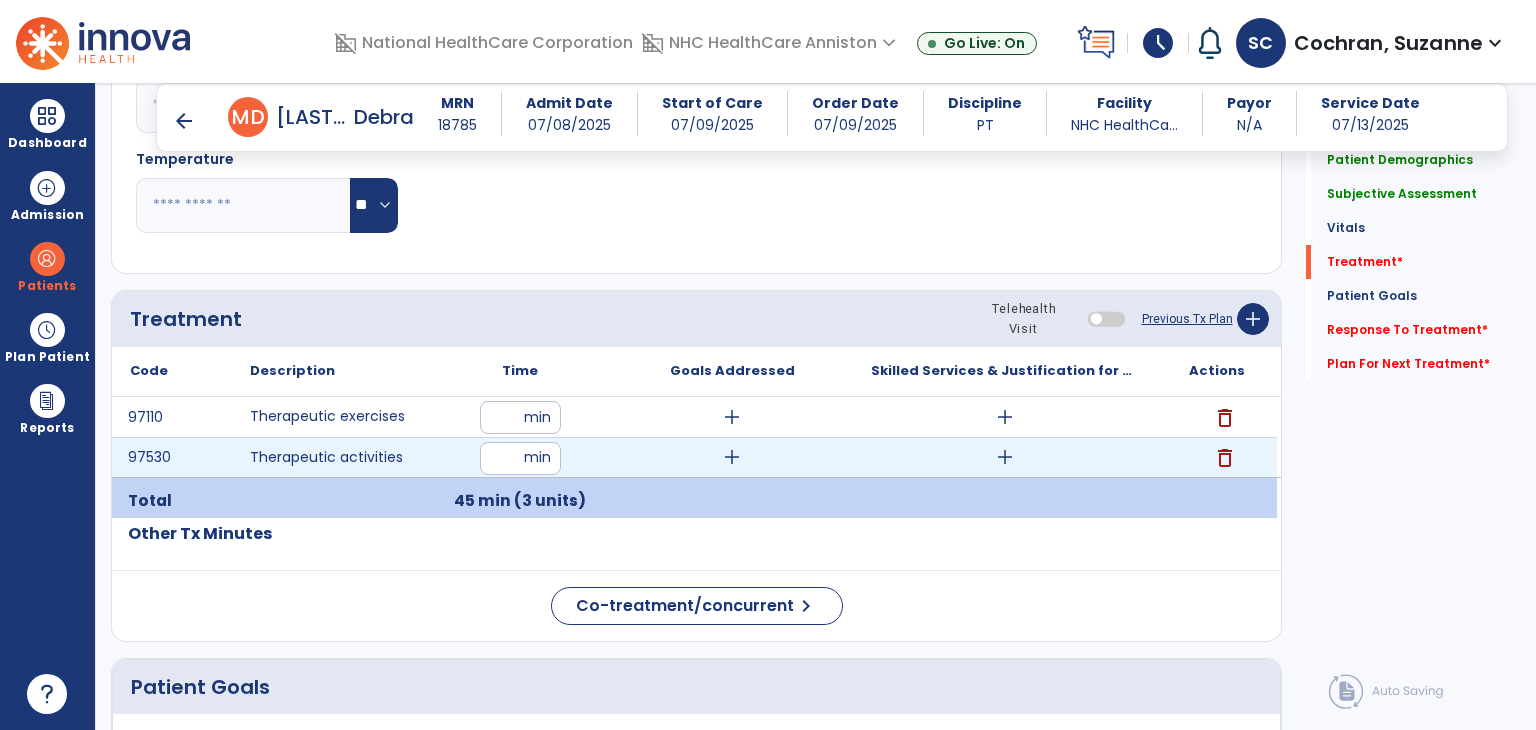 click on "**" at bounding box center (520, 458) 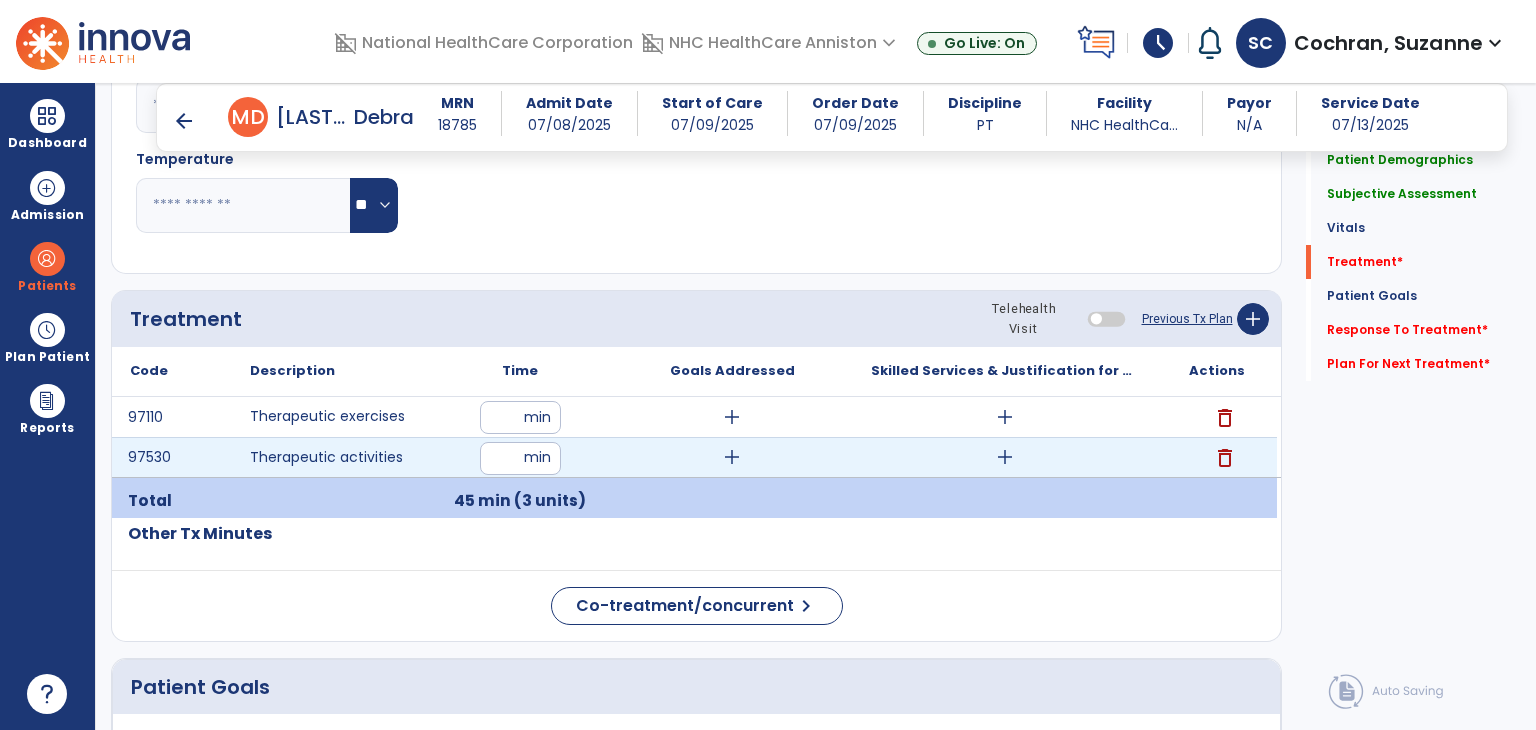 type on "**" 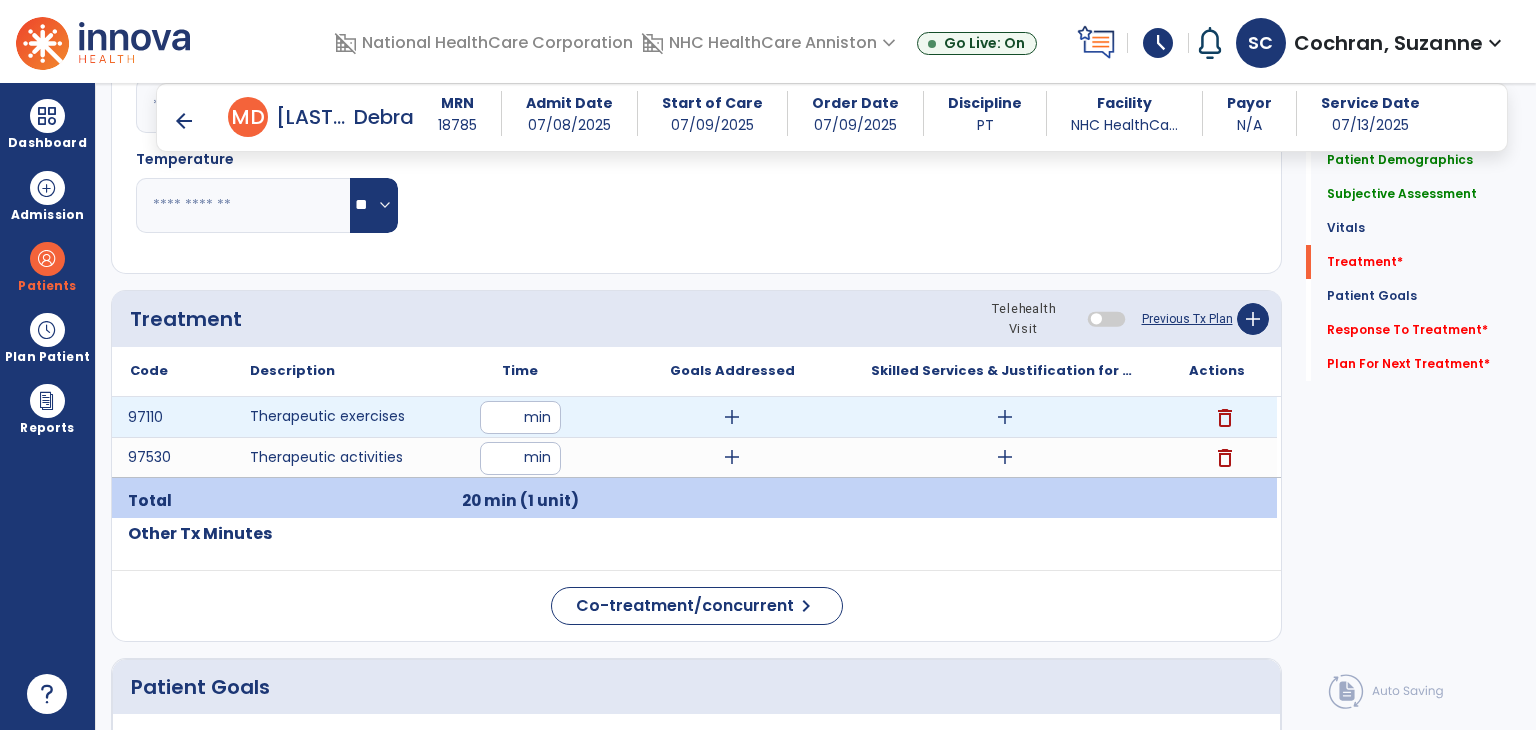 click on "**" at bounding box center [520, 417] 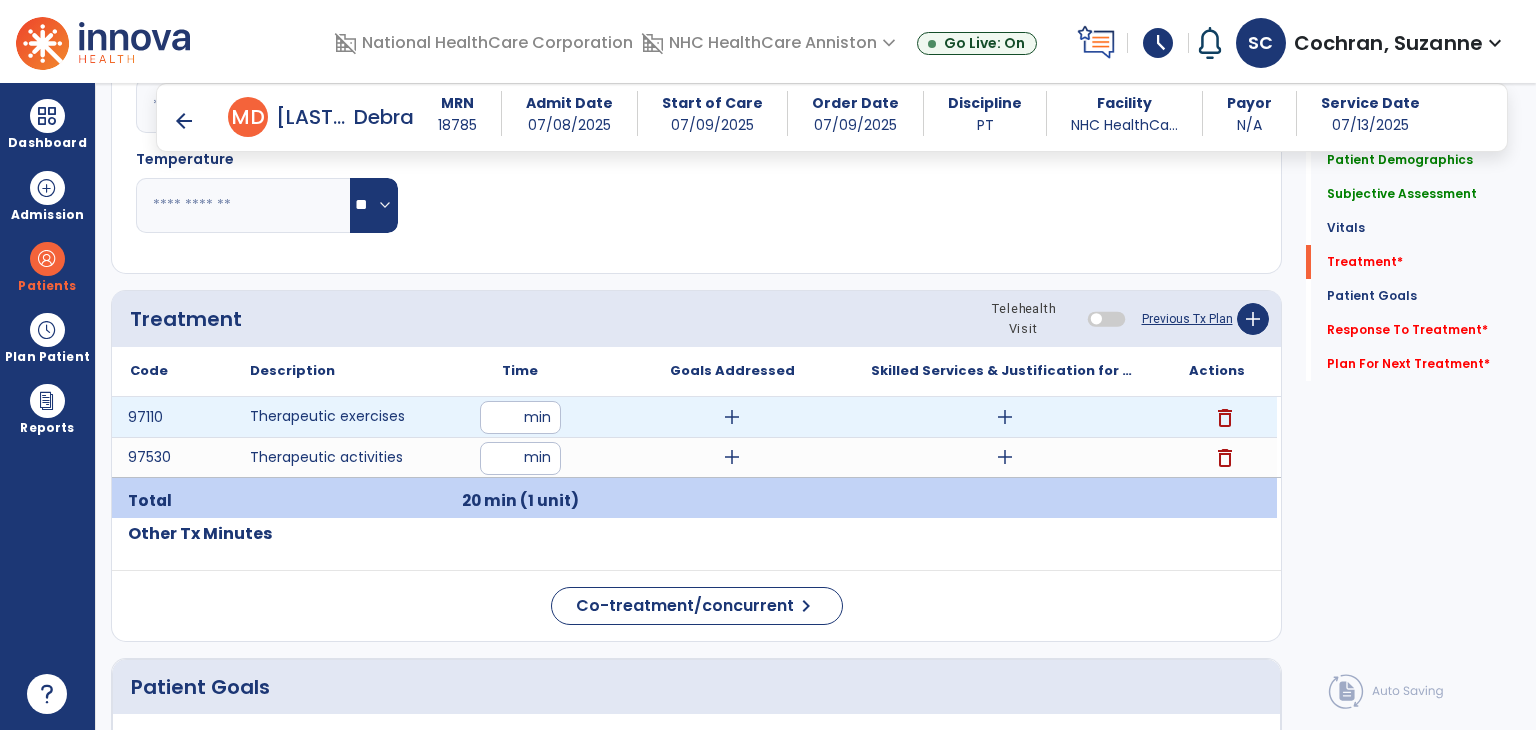 type on "**" 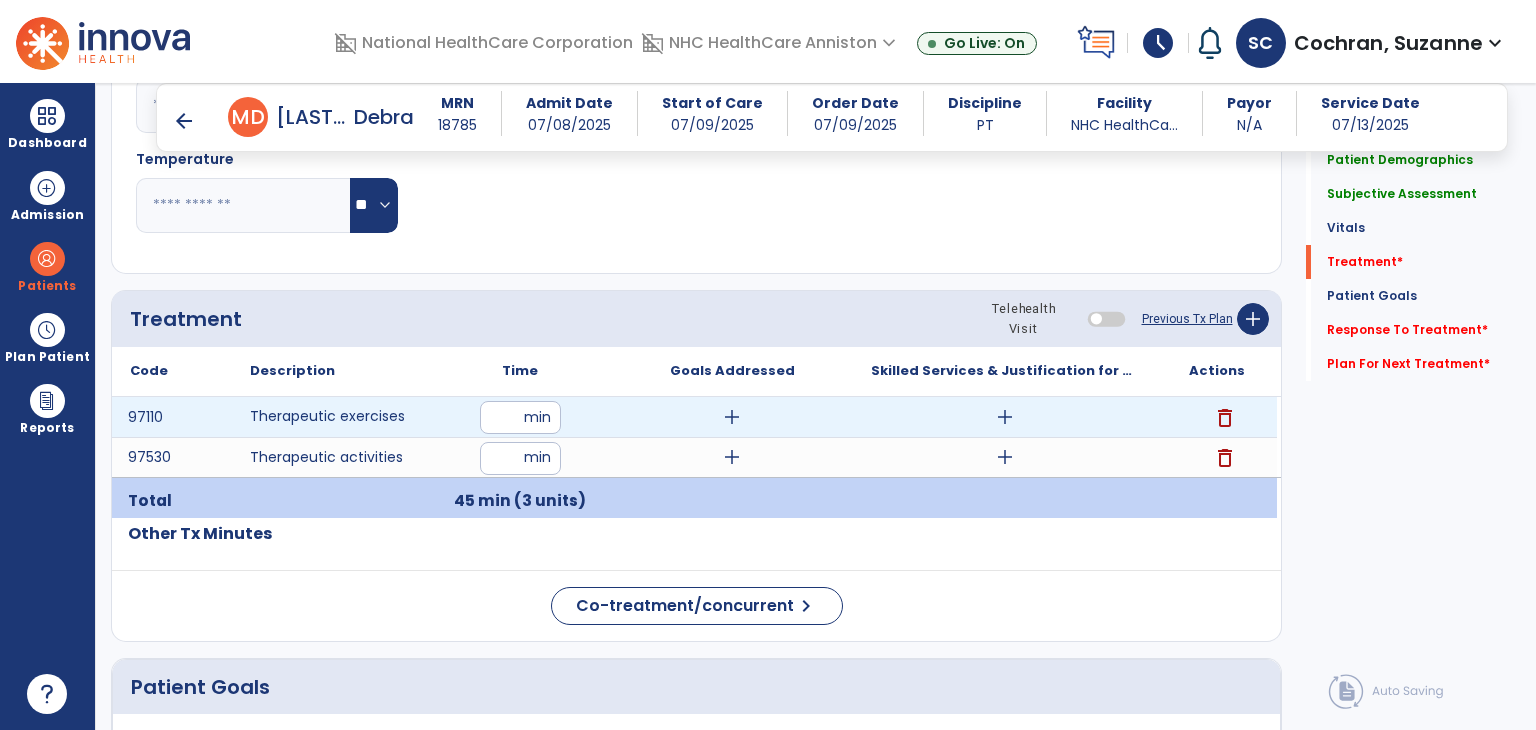 click on "add" at bounding box center (1005, 417) 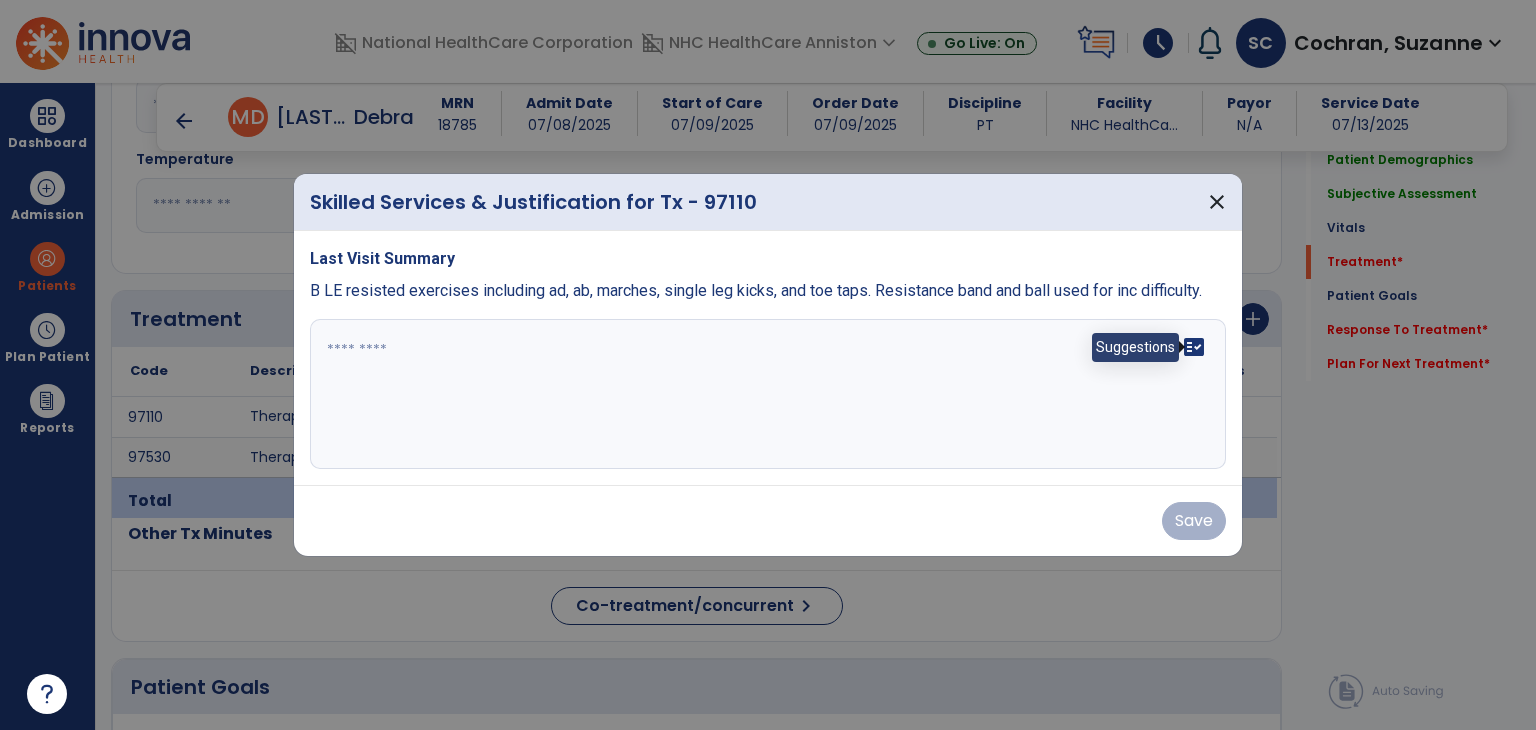 click on "fact_check" at bounding box center (1194, 347) 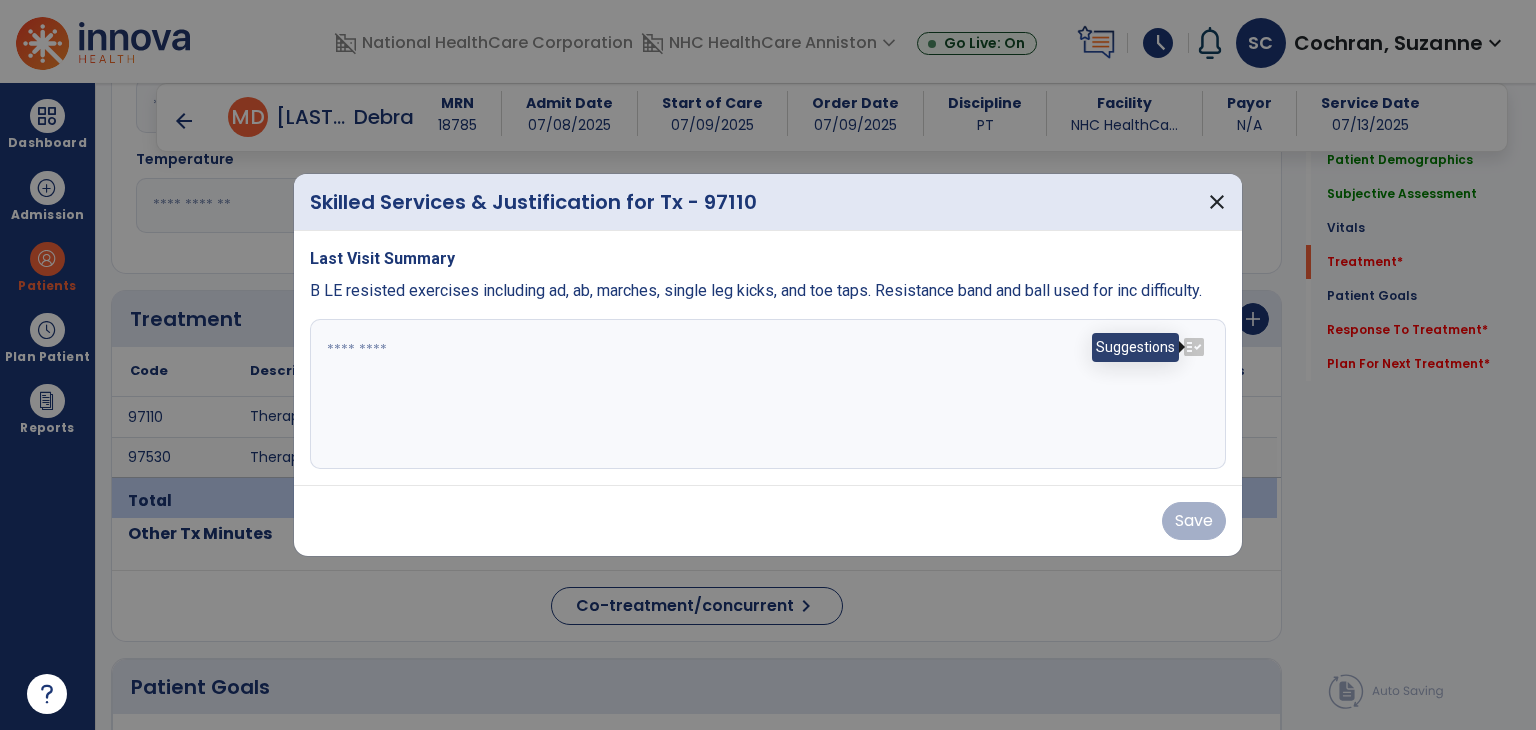 click on "fact_check" at bounding box center (1194, 347) 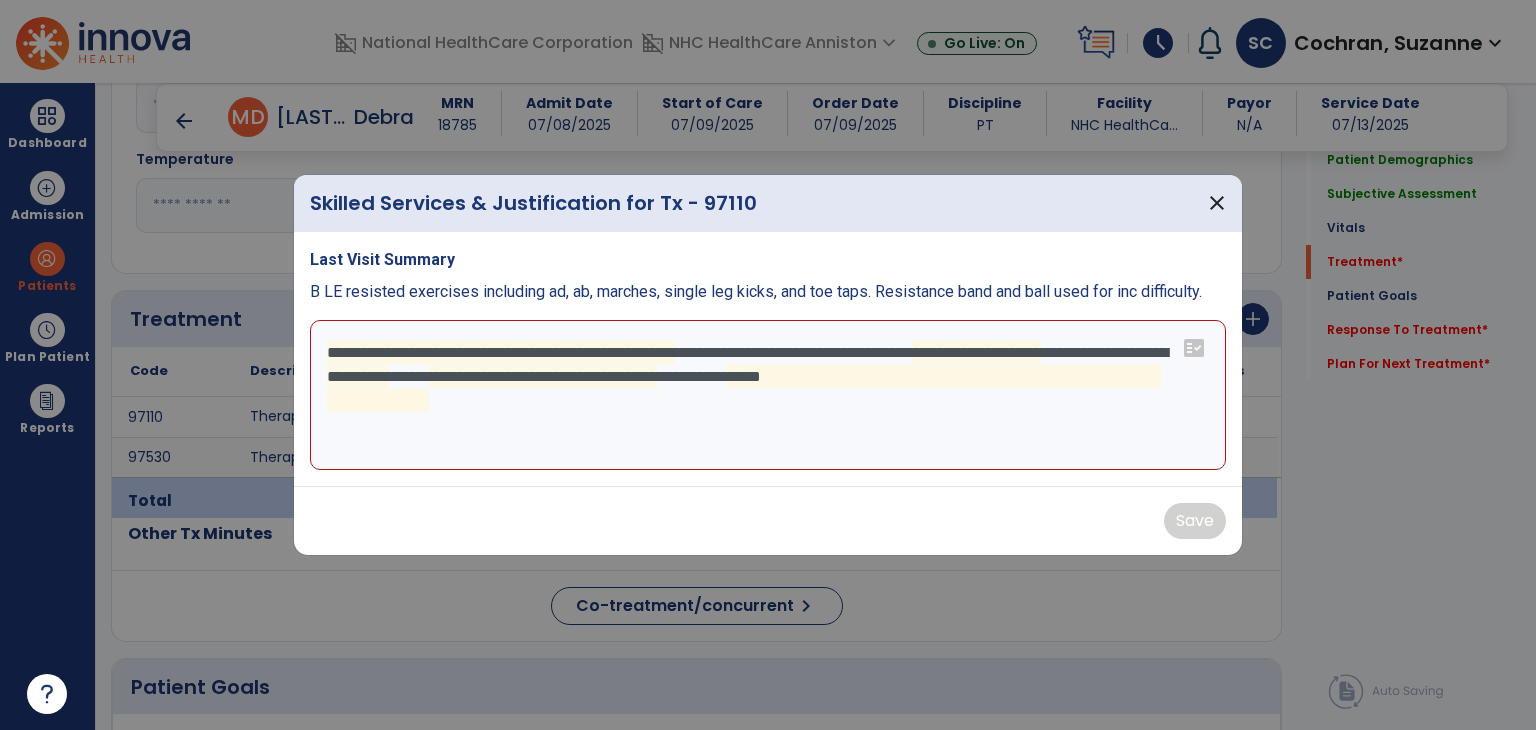 click on "**********" at bounding box center (768, 395) 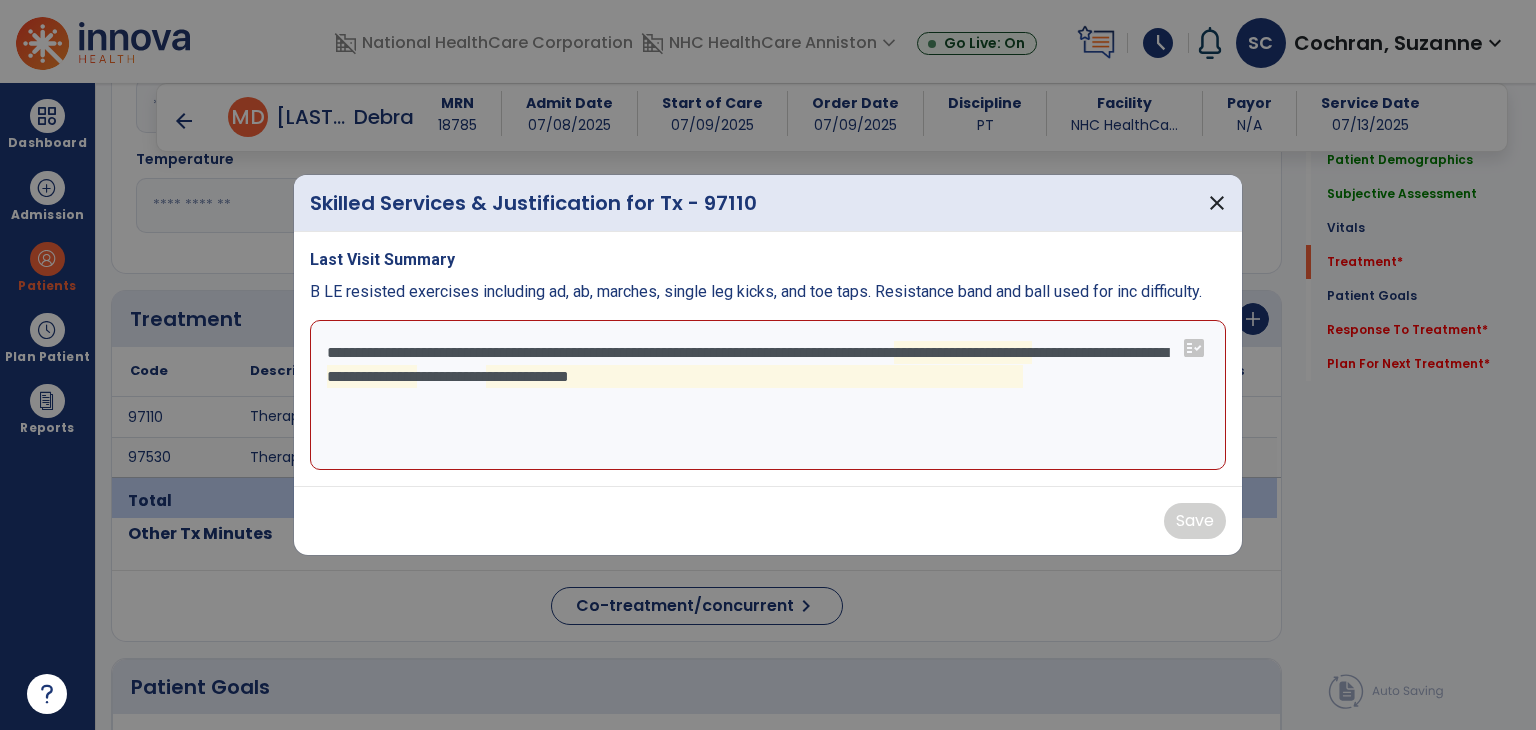 click on "**********" at bounding box center [768, 395] 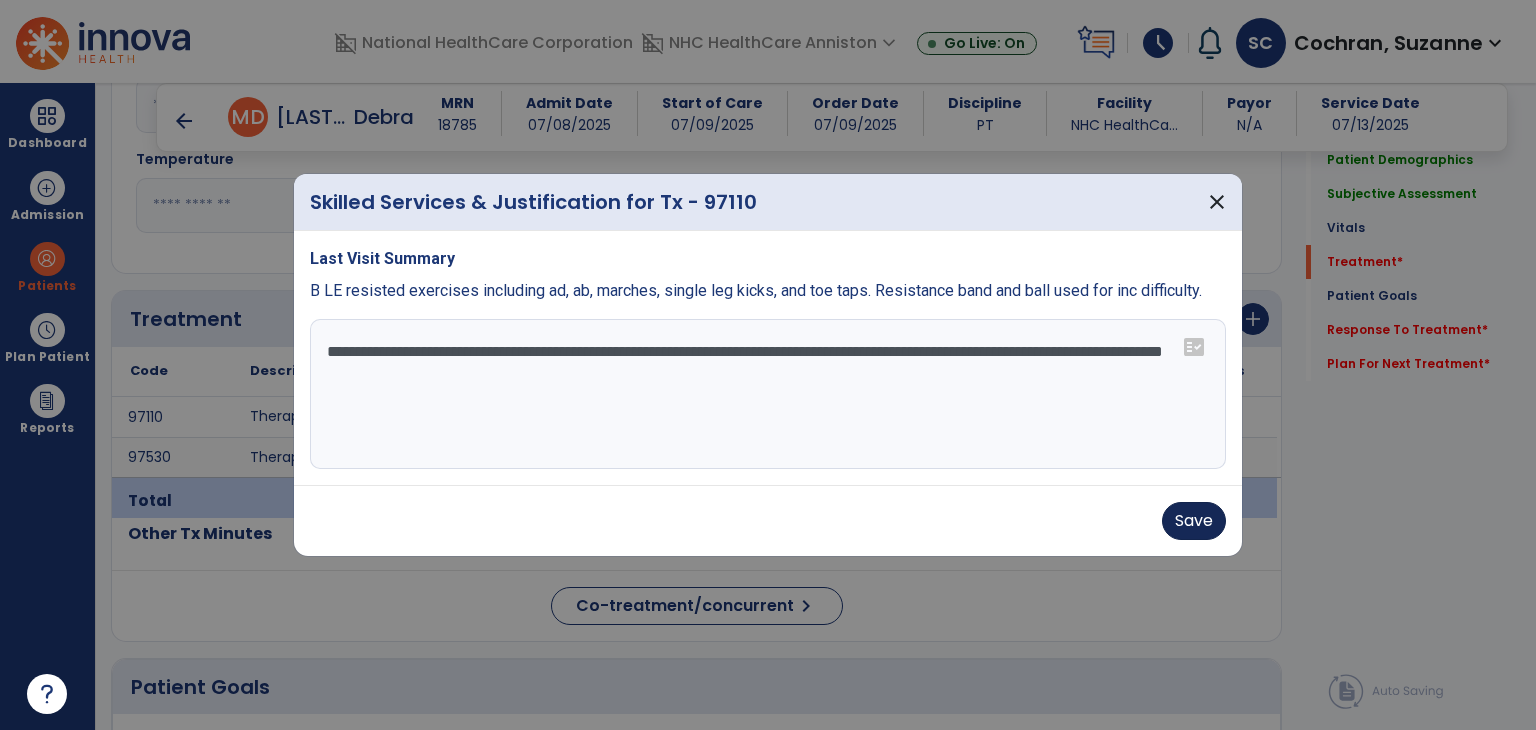 type on "**********" 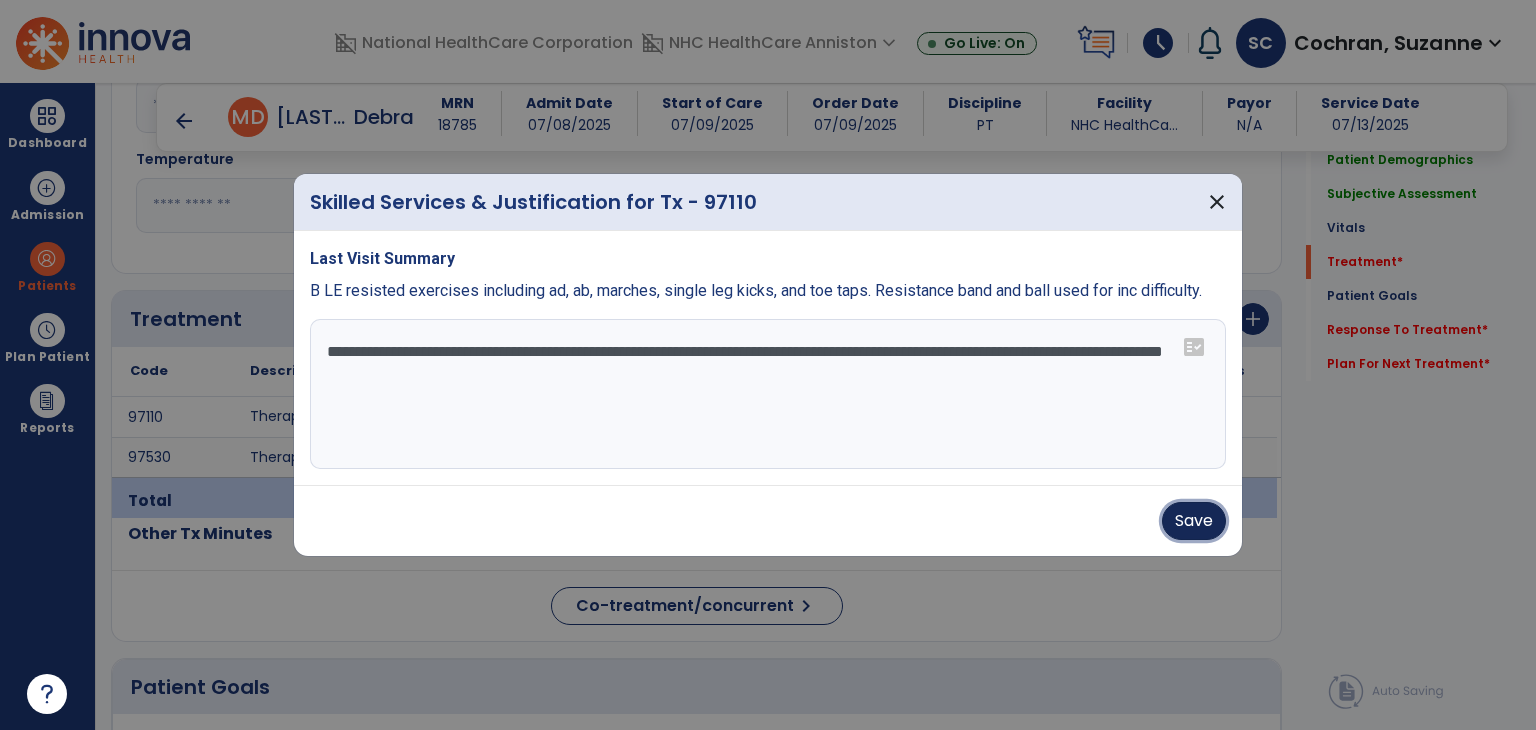 click on "Save" at bounding box center [1194, 521] 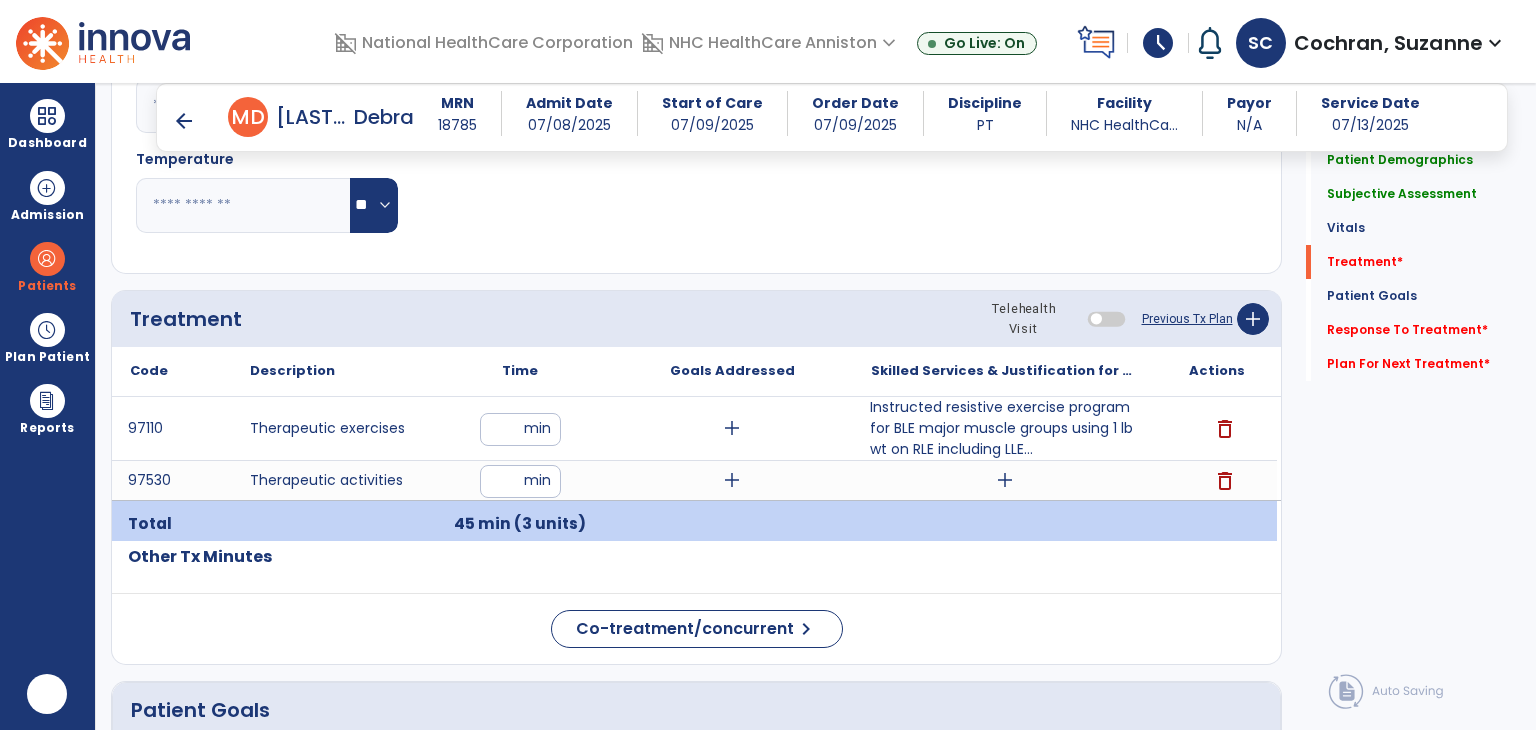 scroll, scrollTop: 0, scrollLeft: 0, axis: both 